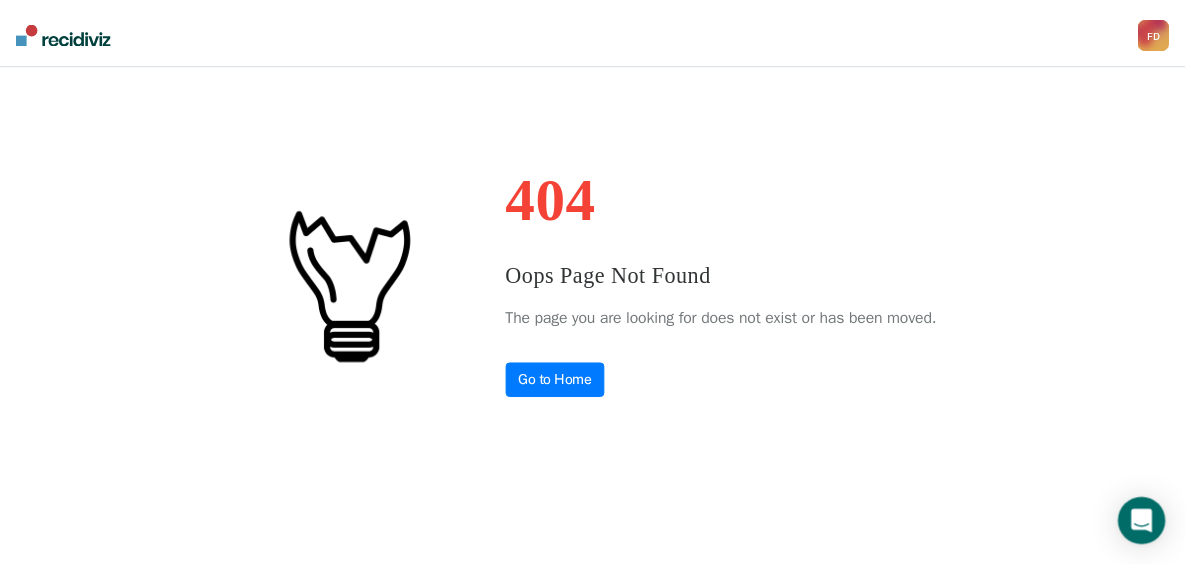 scroll, scrollTop: 0, scrollLeft: 0, axis: both 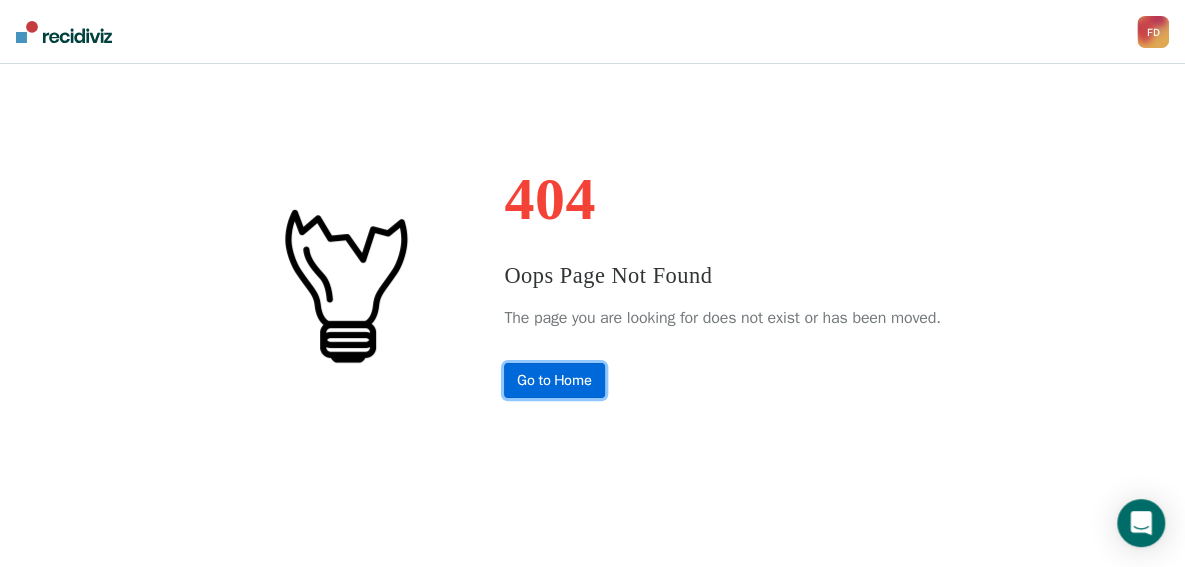 click on "Go to Home" at bounding box center (554, 380) 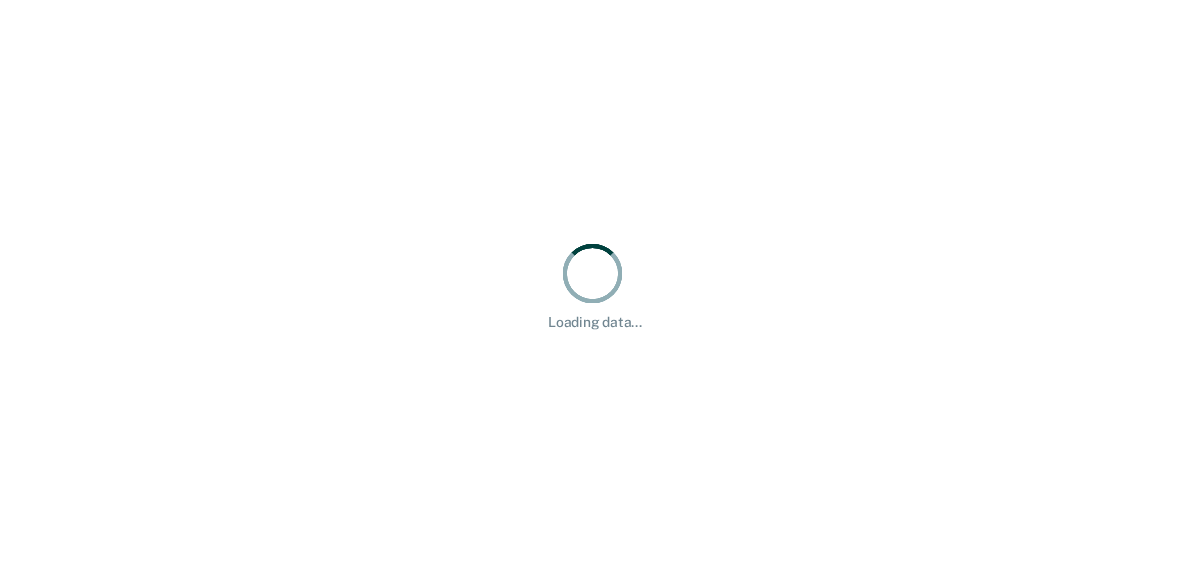 scroll, scrollTop: 0, scrollLeft: 0, axis: both 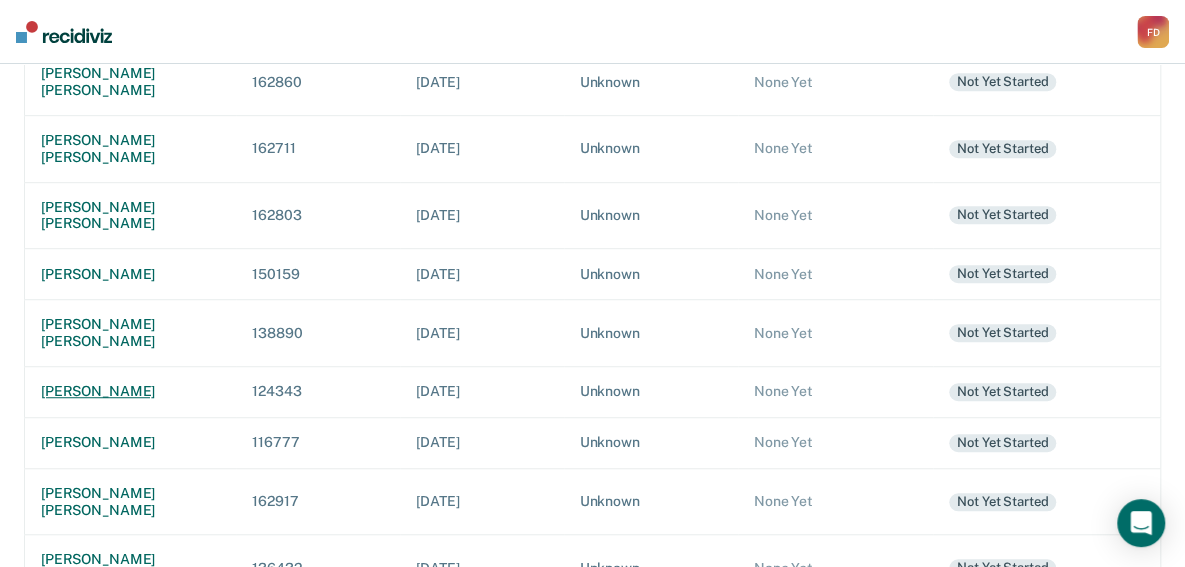 click on "[PERSON_NAME]" at bounding box center (130, 391) 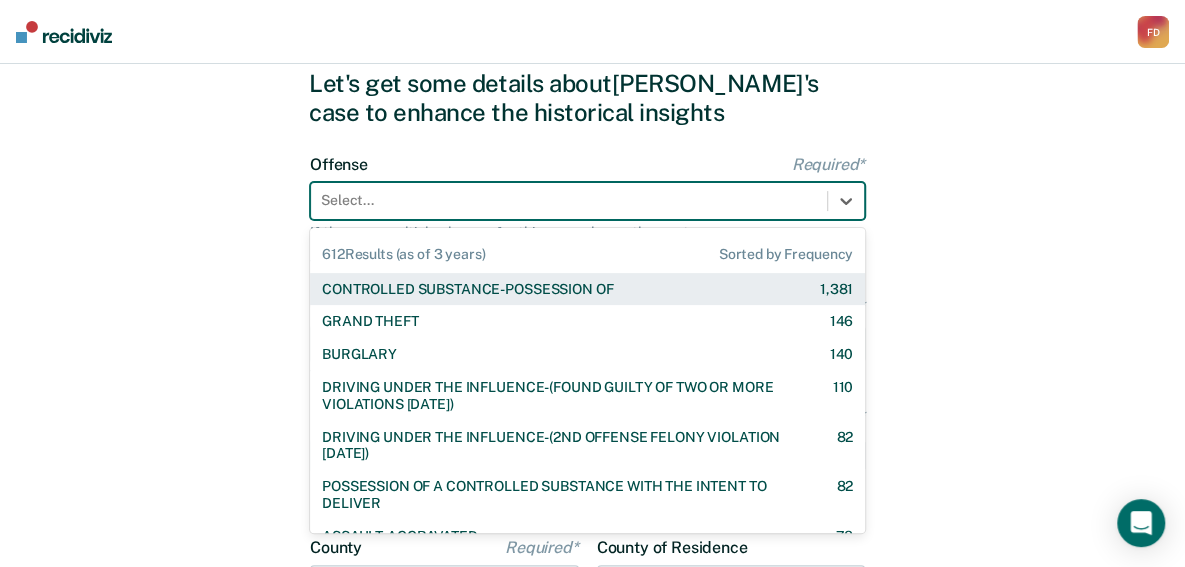 click on "612 results available. Use Up and Down to choose options, press Enter to select the currently focused option, press Escape to exit the menu, press Tab to select the option and exit the menu. Select... 612  Results (as of 3 years) Sorted by Frequency CONTROLLED SUBSTANCE-POSSESSION OF 1,381 GRAND THEFT 146 BURGLARY 140 DRIVING UNDER THE INFLUENCE-(FOUND GUILTY OF TWO OR MORE VIOLATIONS [DATE]) 110 DRIVING UNDER THE INFLUENCE-(2ND OFFENSE FELONY VIOLATION [DATE]) 82 POSSESSION OF A CONTROLLED SUBSTANCE WITH THE INTENT TO DELIVER 82 ASSAULT-AGGRAVATED 78 WEAPON-UNLAWFUL POSSESSION BY CONVICTED FELON 63 BATTERY-DOMESTIC VIOLENCE WITH TRAUMATIC INJURY 59 DRIVING UNDER THE INFLUENCE I18-8004 {M} 57 ELUDING A POLICE OFFICER IN A MOTOR VEHICLE 54 DRIVING UNDER THE INFLUENCE-(THIRD OR SUBSEQUENT OFFENSE) 35 FORGERY 30 PROPERTY-MALICIOUS INJURY TO PROPERTY 30 ASSAULT-DOMESTIC VIOLENCE I18-918(3)(A) {M} 28 CHILDREN-INJURY TO CHILD [DEMOGRAPHIC_DATA] 25 24 23 DOMESTIC BATTERY OR ASSAULT -IN THE PRESENCE OF A CHILD [DEMOGRAPHIC_DATA] 9" at bounding box center (587, 201) 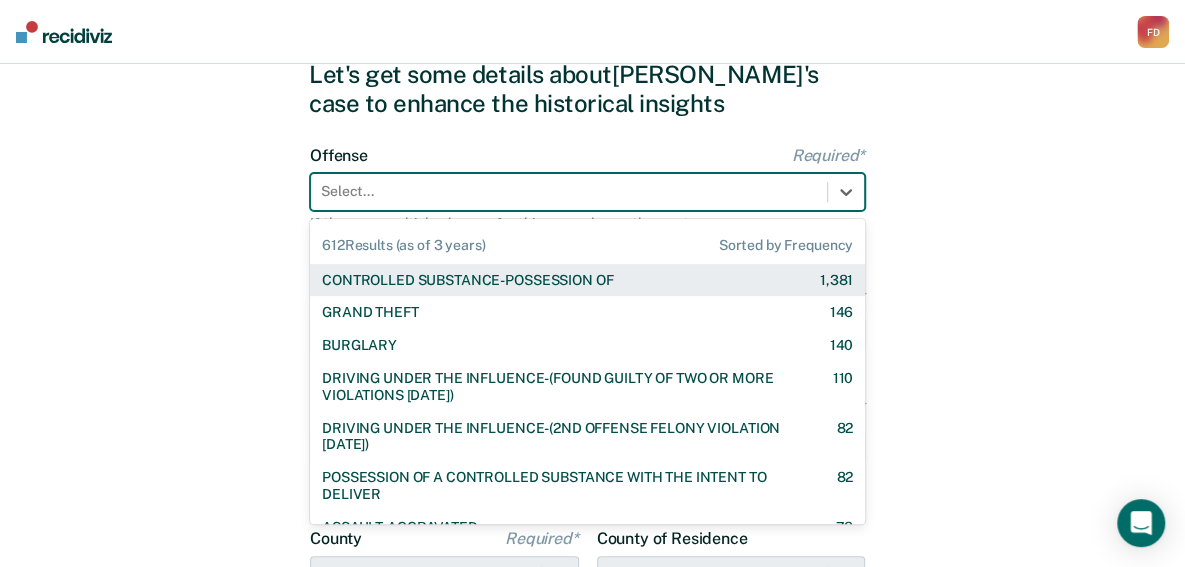click on "CONTROLLED SUBSTANCE-POSSESSION OF" at bounding box center (467, 280) 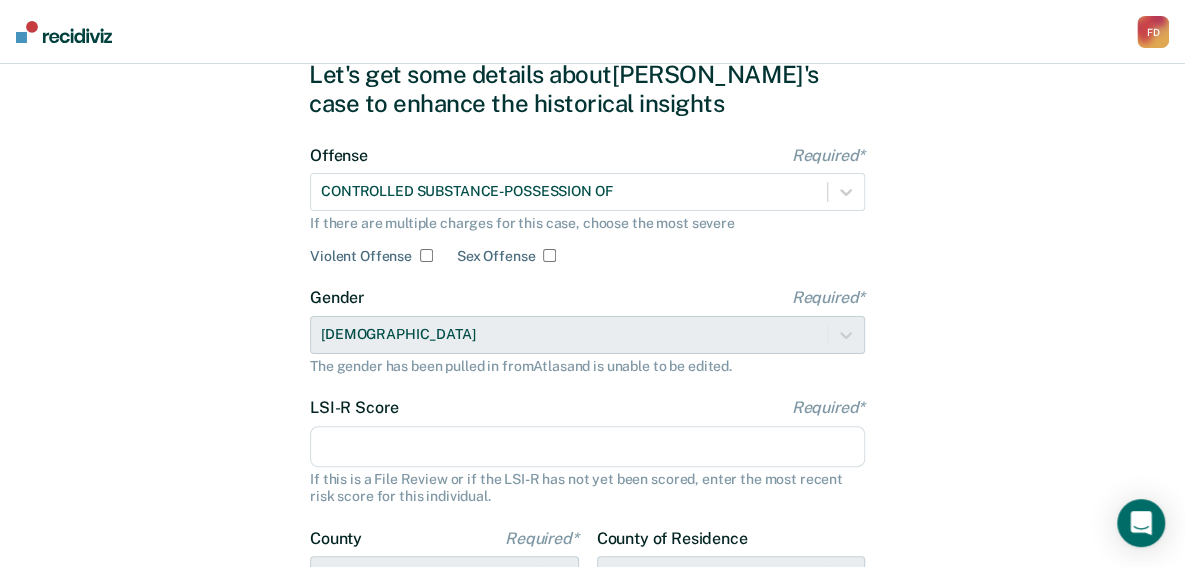 click on "LSI-R Score  Required*" at bounding box center [587, 447] 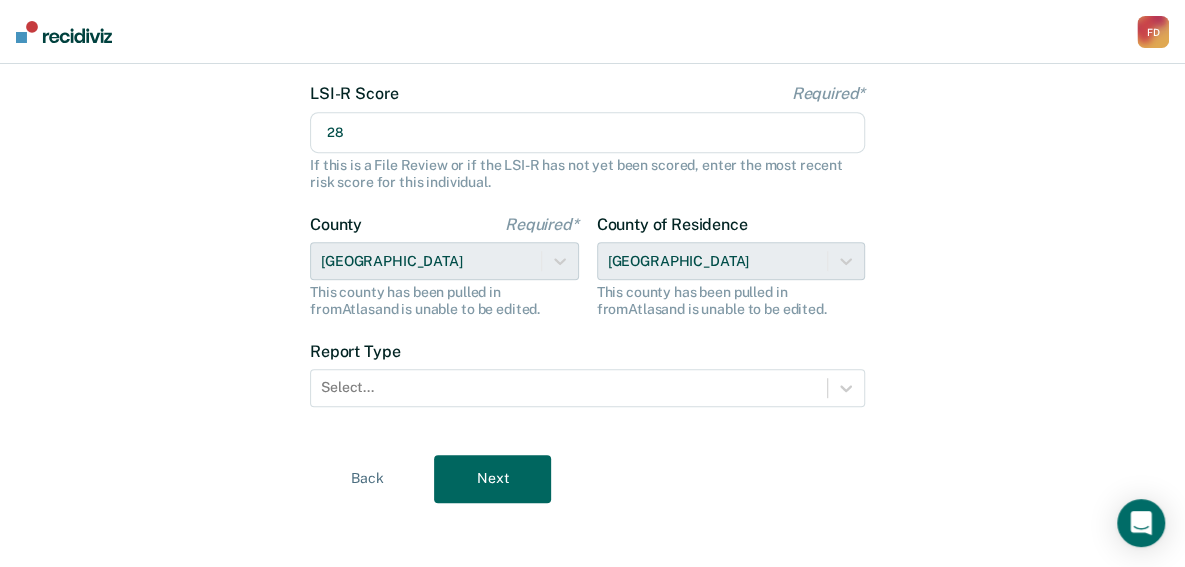 scroll, scrollTop: 396, scrollLeft: 0, axis: vertical 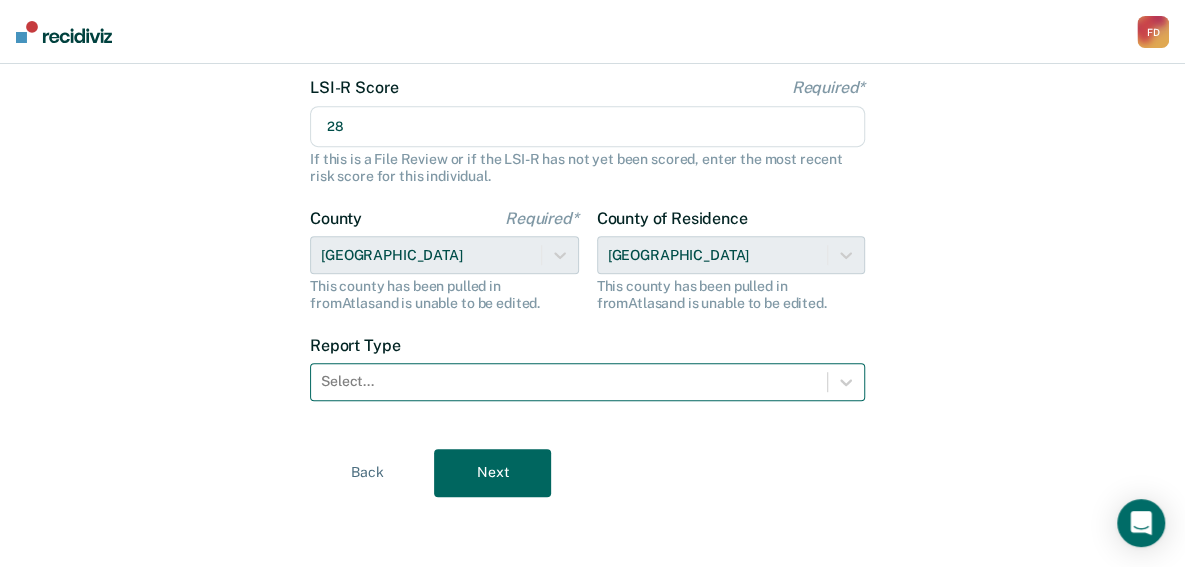 type on "28" 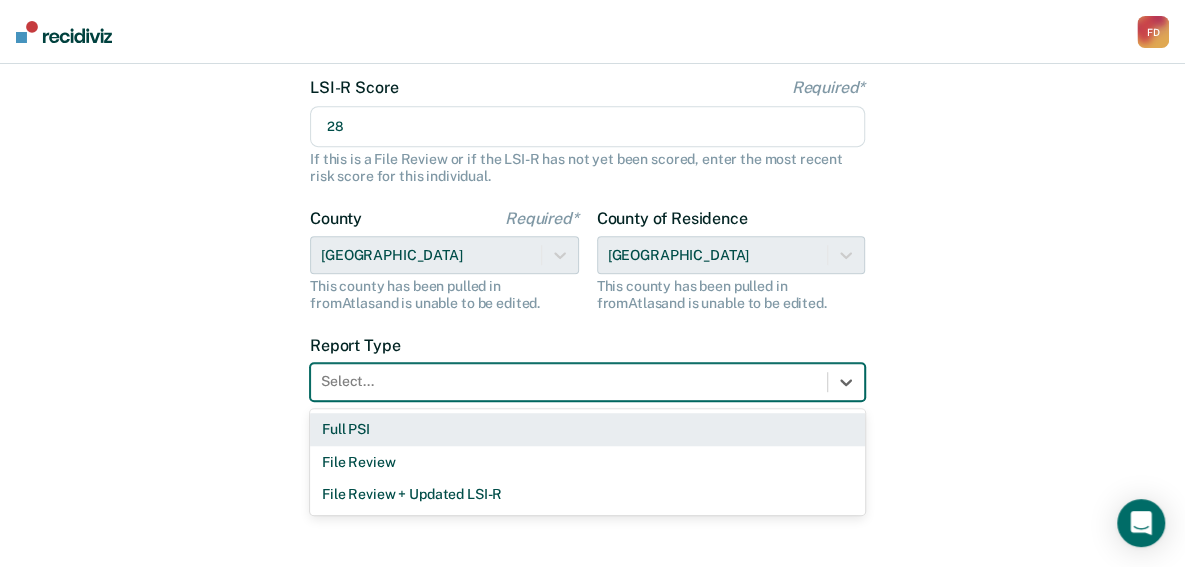 click at bounding box center [569, 381] 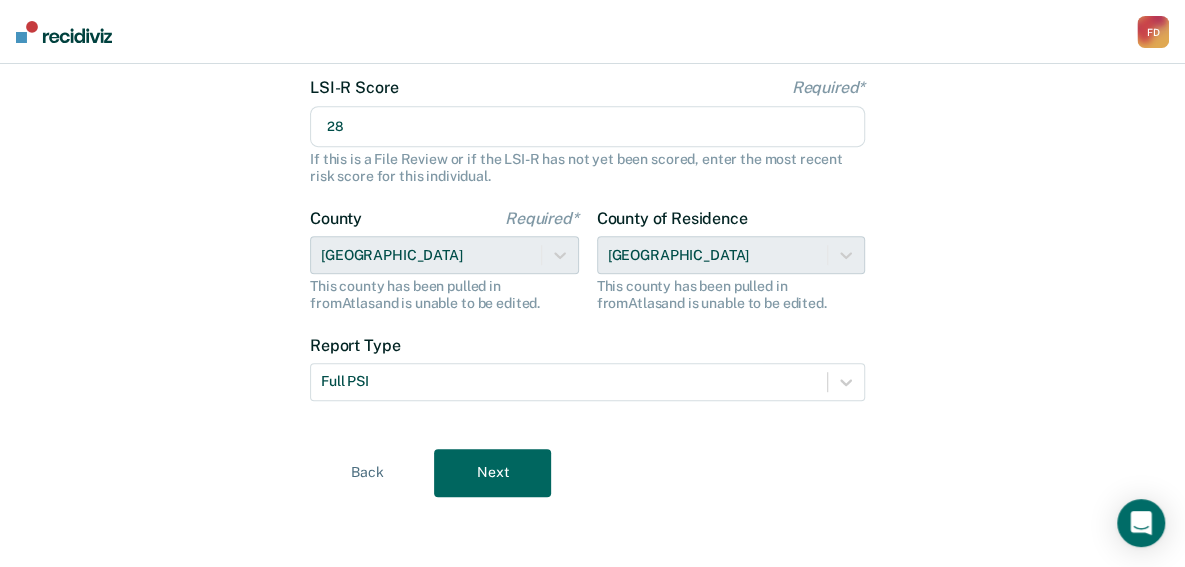 click on "Next" at bounding box center [492, 473] 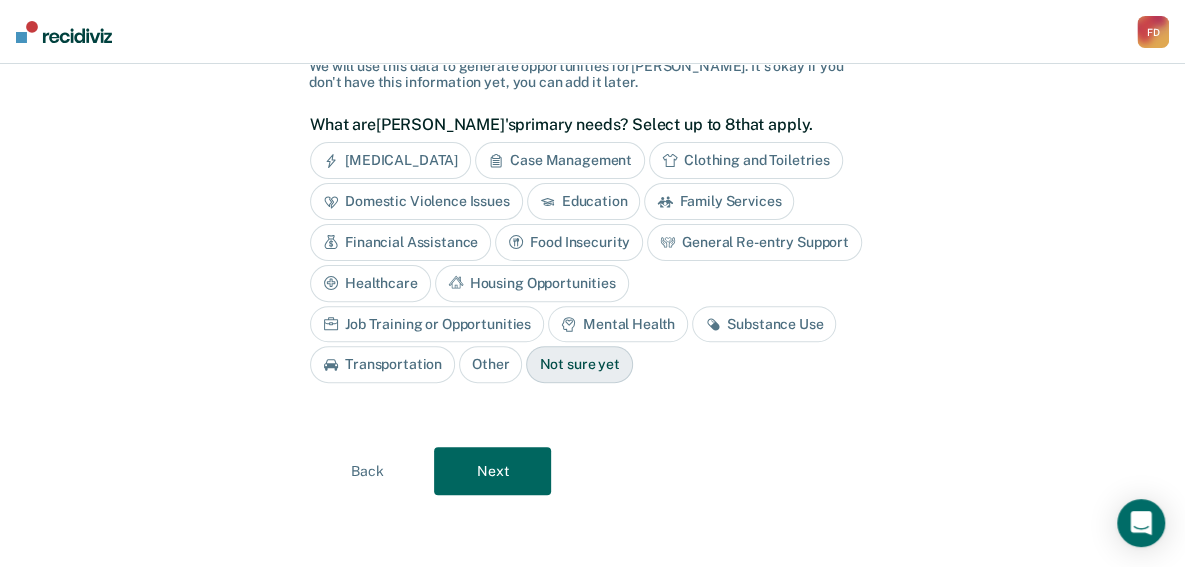 scroll, scrollTop: 144, scrollLeft: 0, axis: vertical 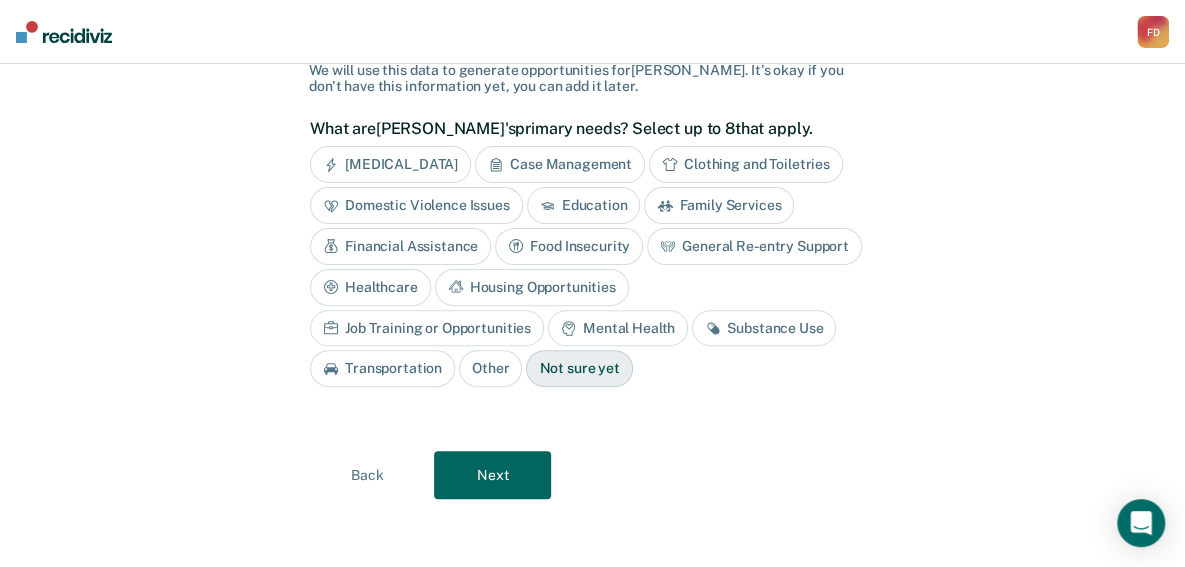 click on "Mental Health" at bounding box center (618, 328) 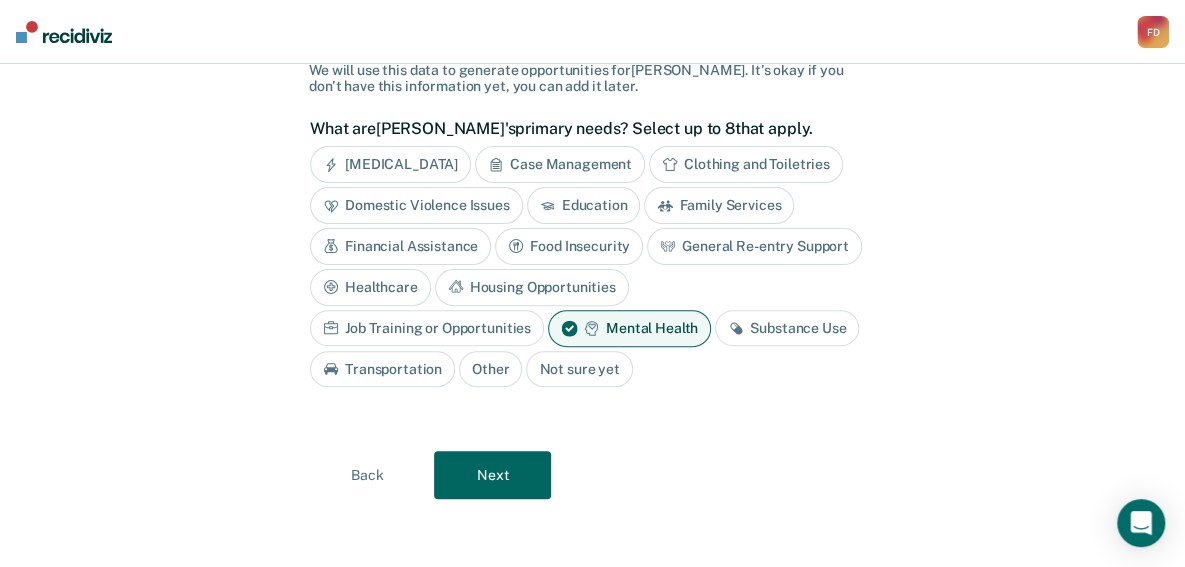 click on "Substance Use" at bounding box center (787, 328) 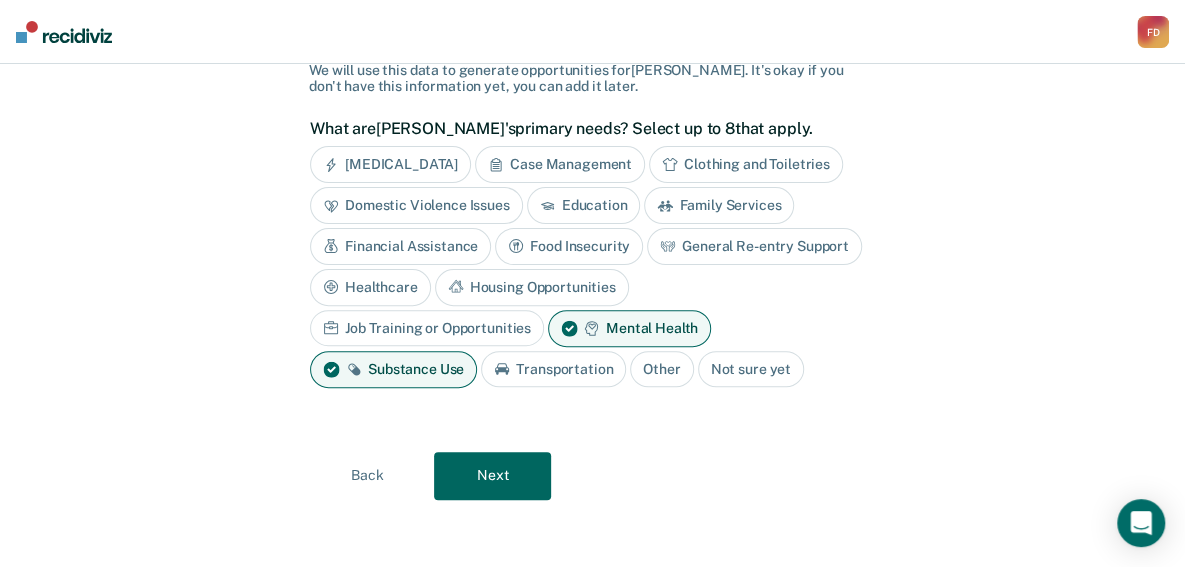 click on "Housing Opportunities" at bounding box center [532, 287] 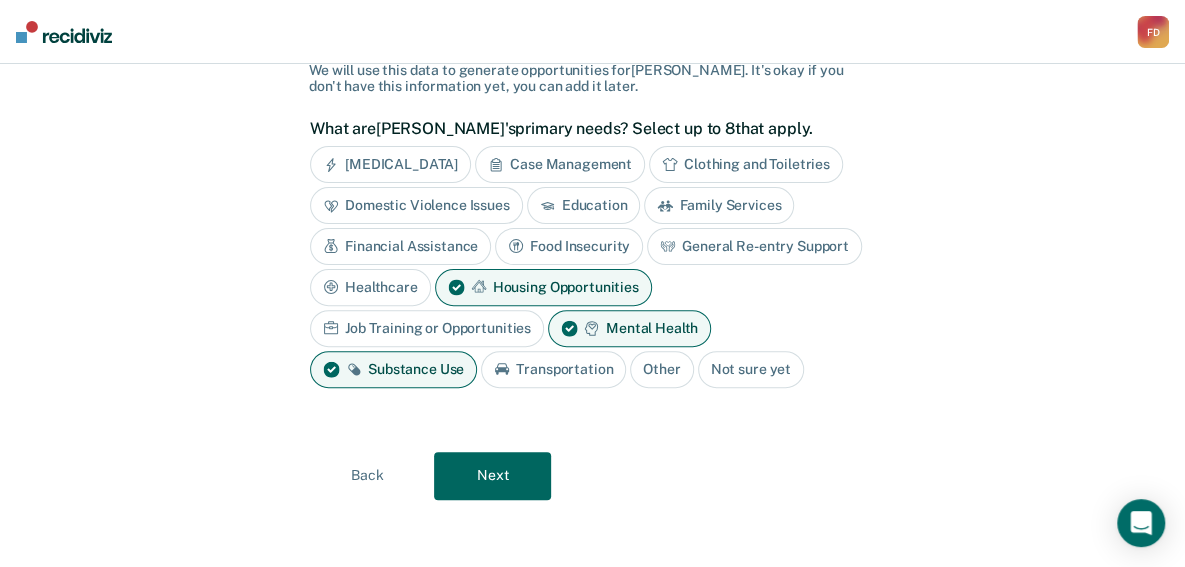 click on "Next" at bounding box center [492, 476] 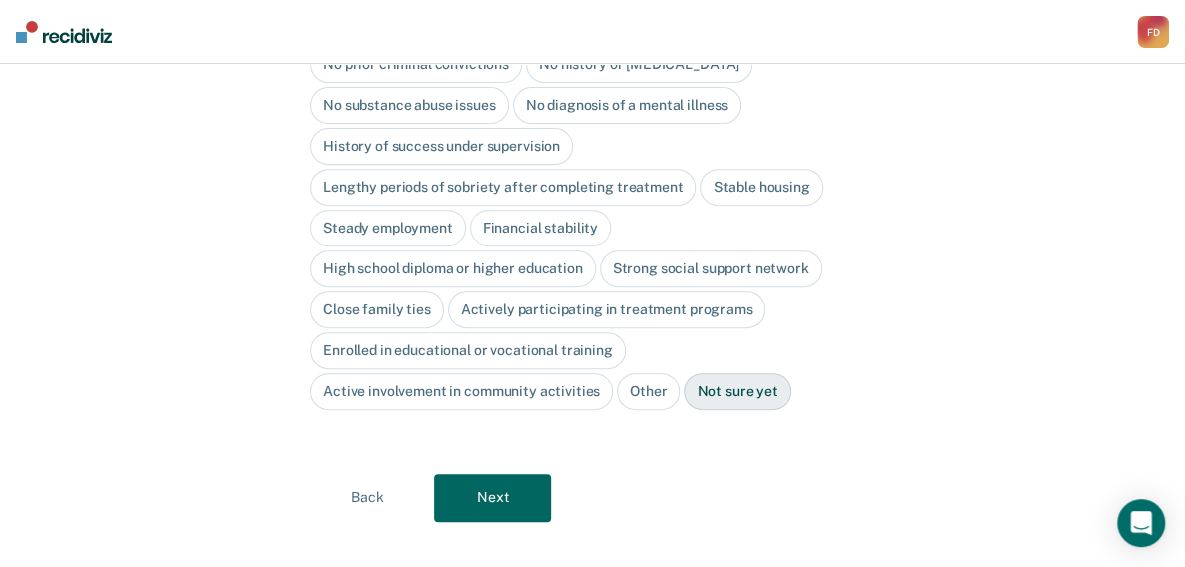 click on "High school diploma or higher education" at bounding box center (453, 268) 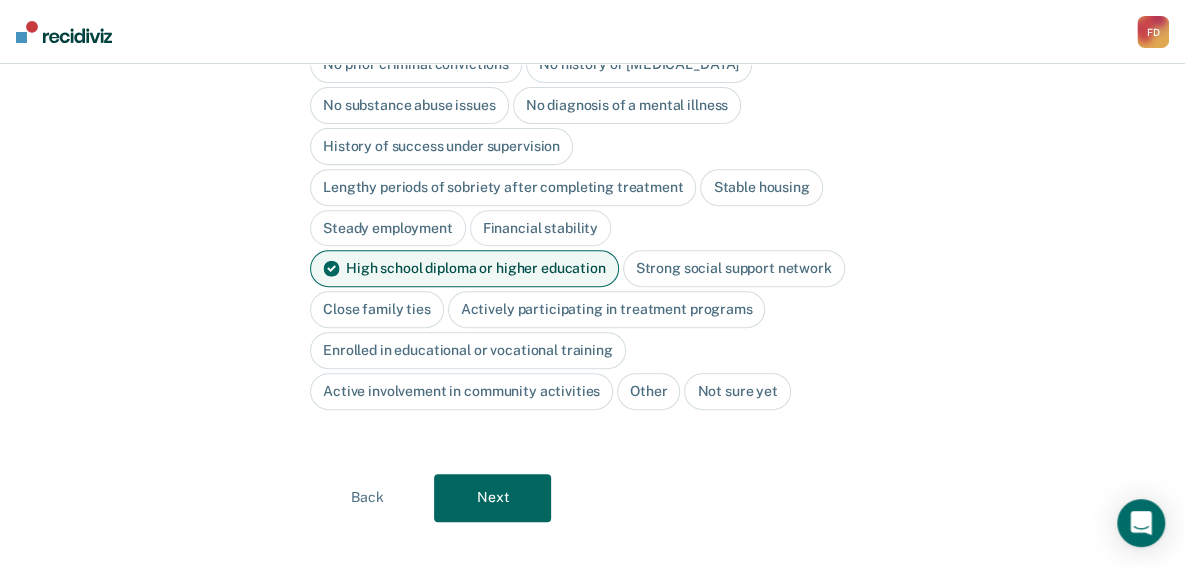 click on "Close family ties" at bounding box center [377, 309] 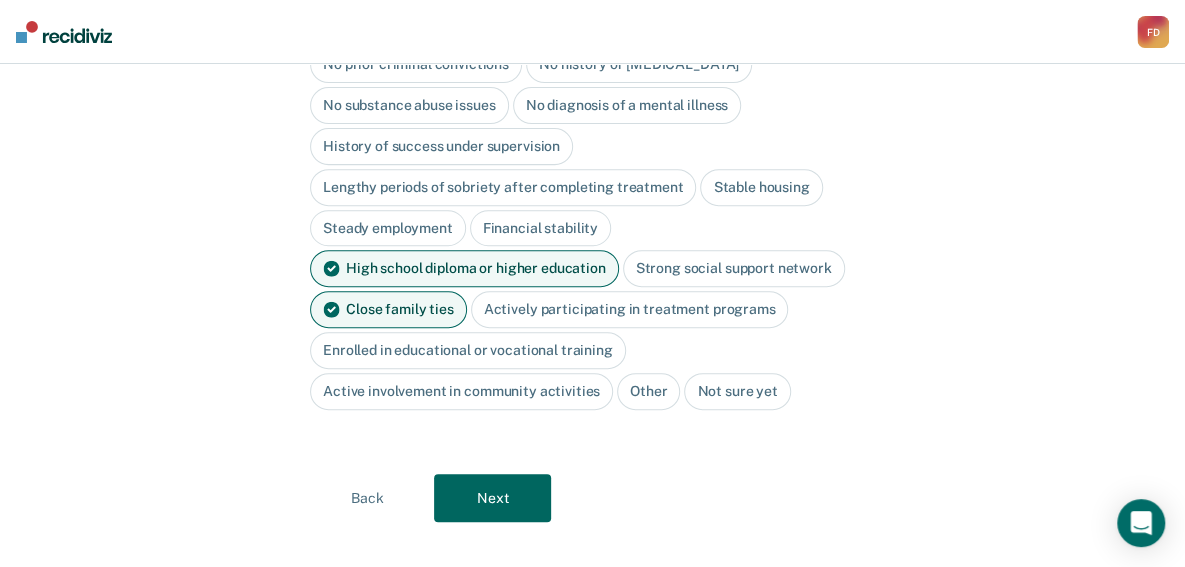 click on "Steady employment" at bounding box center (388, 228) 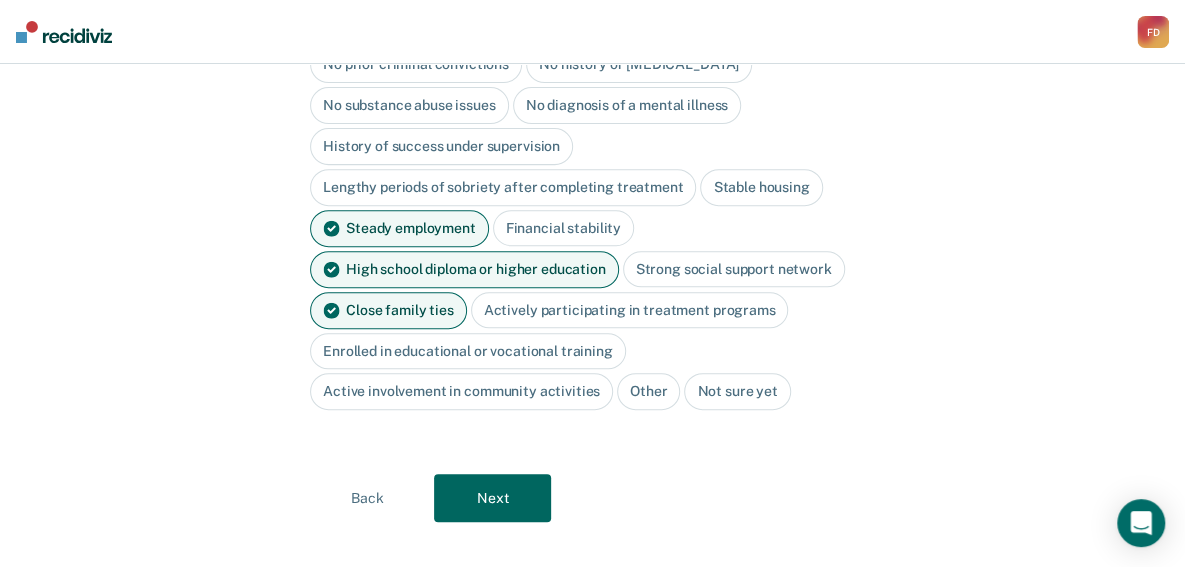 click on "Next" at bounding box center (492, 498) 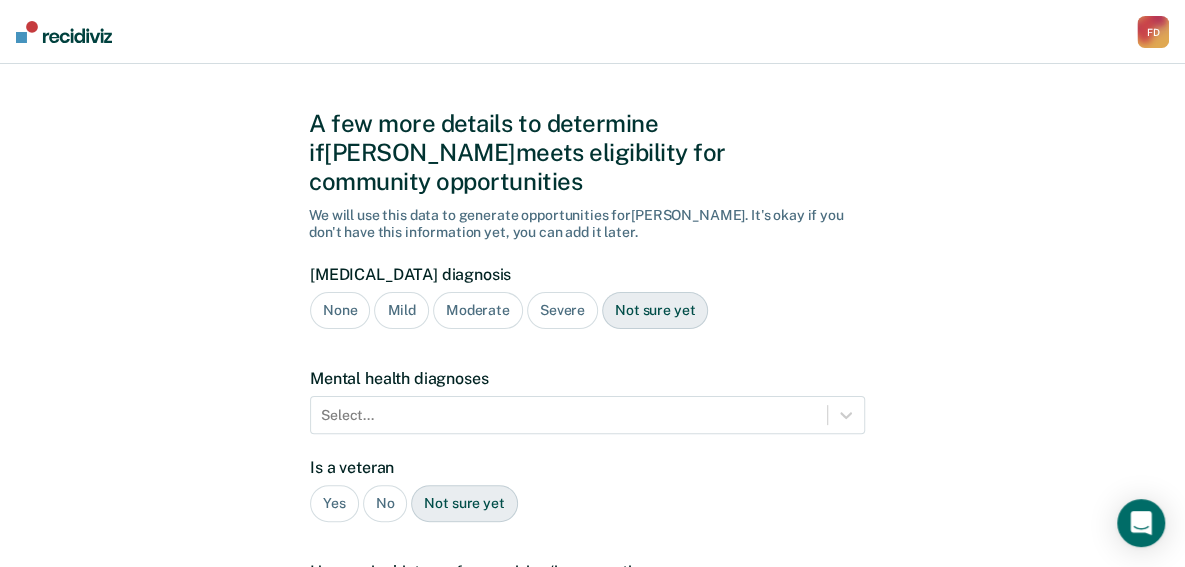 scroll, scrollTop: 24, scrollLeft: 0, axis: vertical 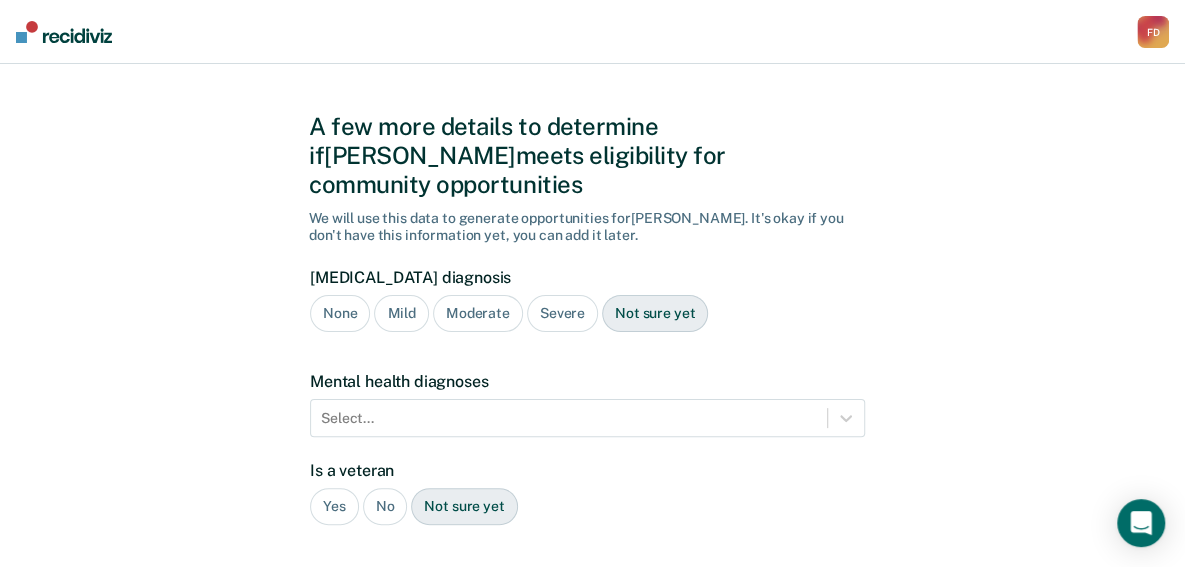 click on "Mild" at bounding box center [401, 313] 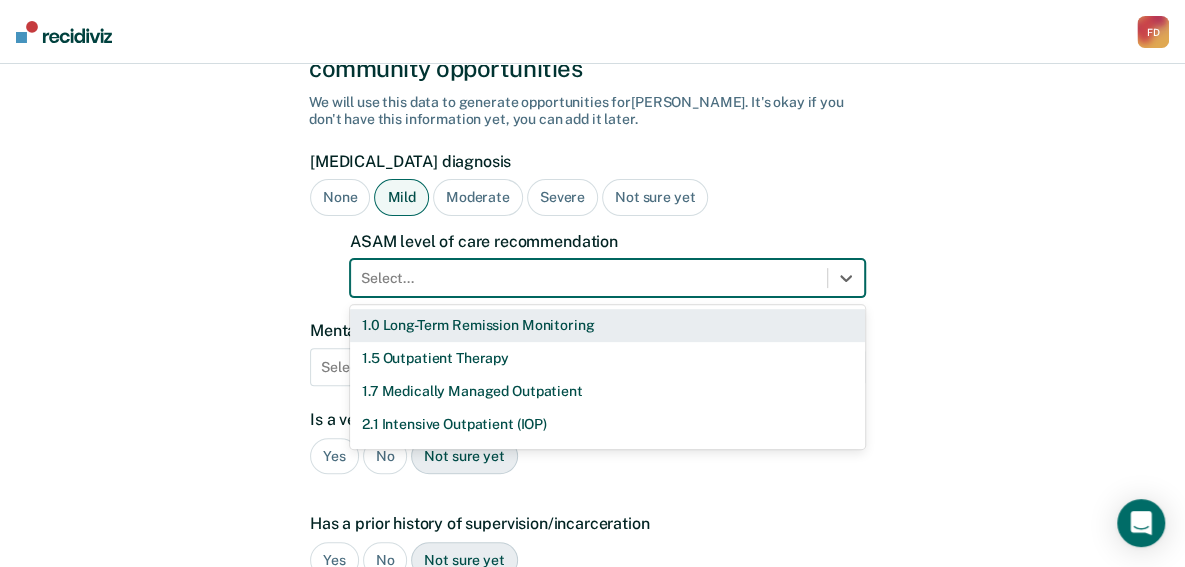 scroll, scrollTop: 156, scrollLeft: 0, axis: vertical 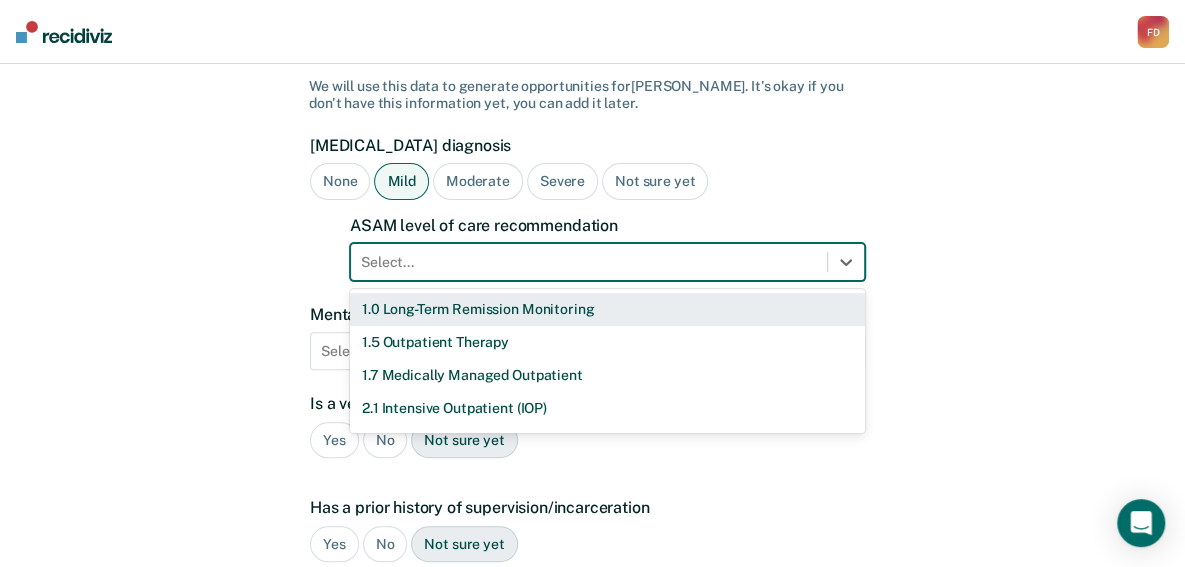 click on "11 results available. Use Up and Down to choose options, press Enter to select the currently focused option, press Escape to exit the menu, press Tab to select the option and exit the menu. Select... 1.0 Long-Term Remission Monitoring 1.5 Outpatient Therapy 1.7 Medically Managed Outpatient 2.1 Intensive Outpatient (IOP) 2.5 High-Intensity Outpatient (HIOP) 2.7 Medically Managed Intensive Outpatient 3.1 Clinically Managed Low-Intensity Residential 3.5 Clinically Managed High-Intensity Residential 3.7 Medically Managed Residential 4.0 Medically Managed Inpatient None" at bounding box center (607, 262) 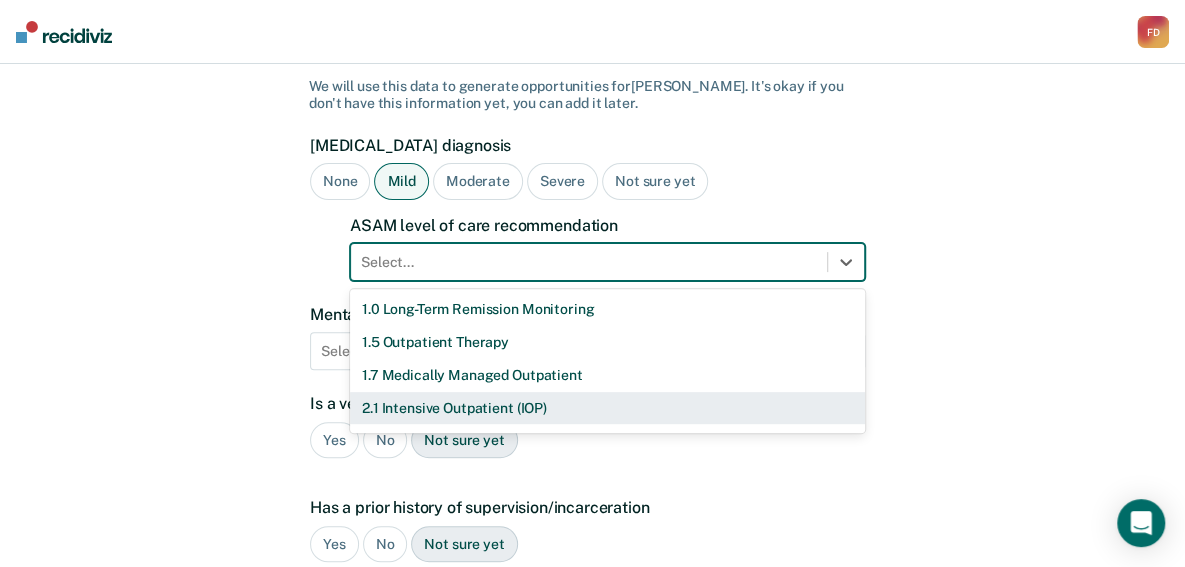 click on "2.1 Intensive Outpatient (IOP)" at bounding box center [607, 408] 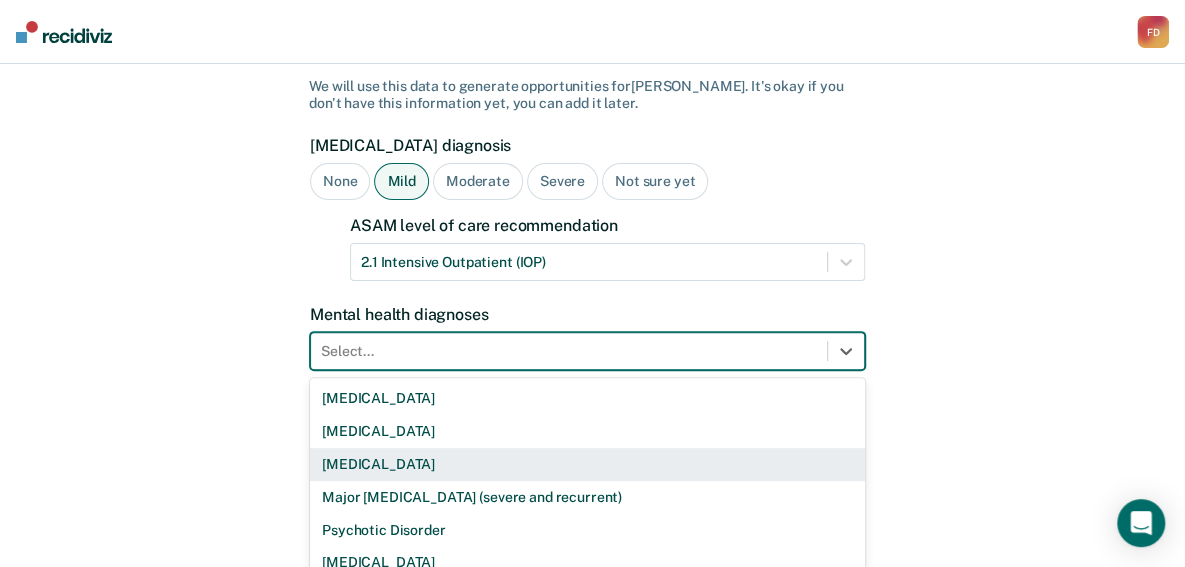 scroll, scrollTop: 246, scrollLeft: 0, axis: vertical 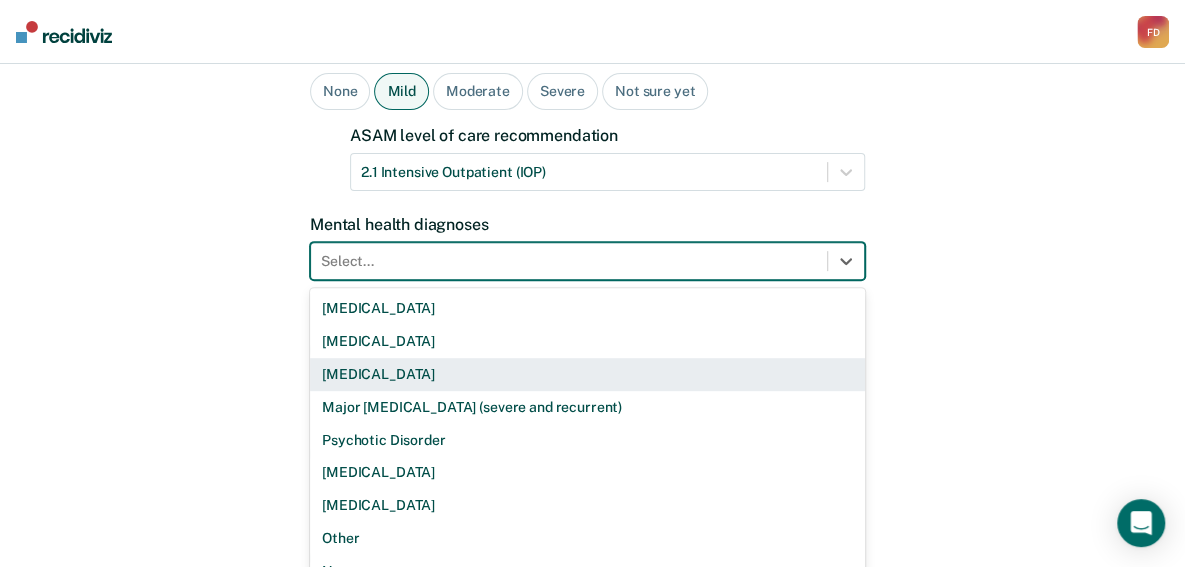 click on "9 results available. Use Up and Down to choose options, press Enter to select the currently focused option, press Escape to exit the menu, press Tab to select the option and exit the menu. Select... [MEDICAL_DATA] [MEDICAL_DATA] [MEDICAL_DATA] Major [MEDICAL_DATA] (severe and recurrent) Psychotic Disorder [MEDICAL_DATA] [MEDICAL_DATA] Other None" at bounding box center [587, 261] 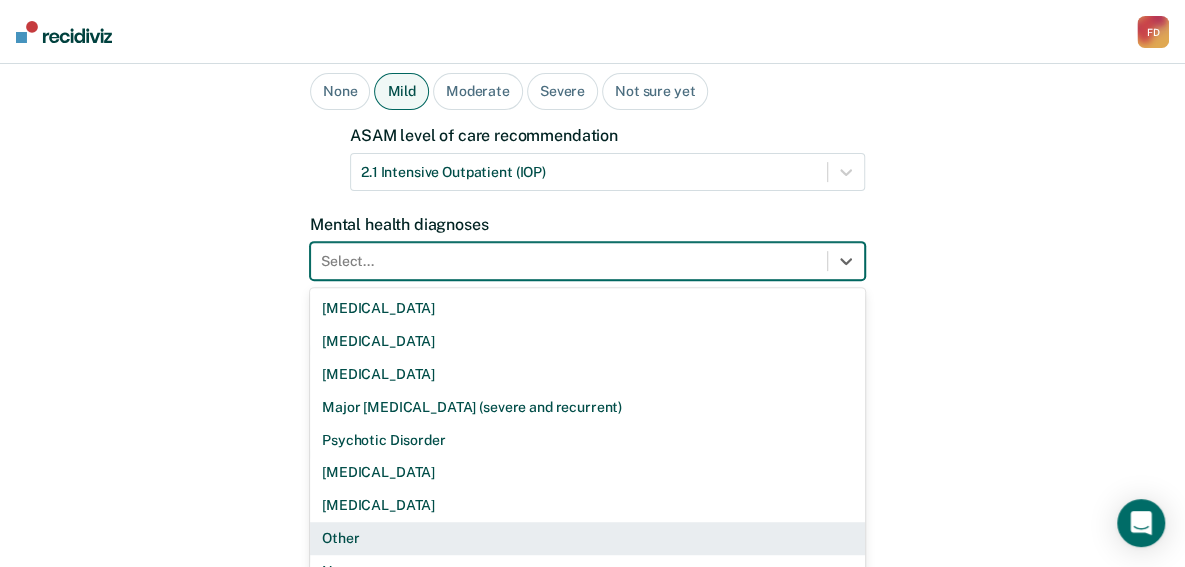 click on "Other" at bounding box center [587, 538] 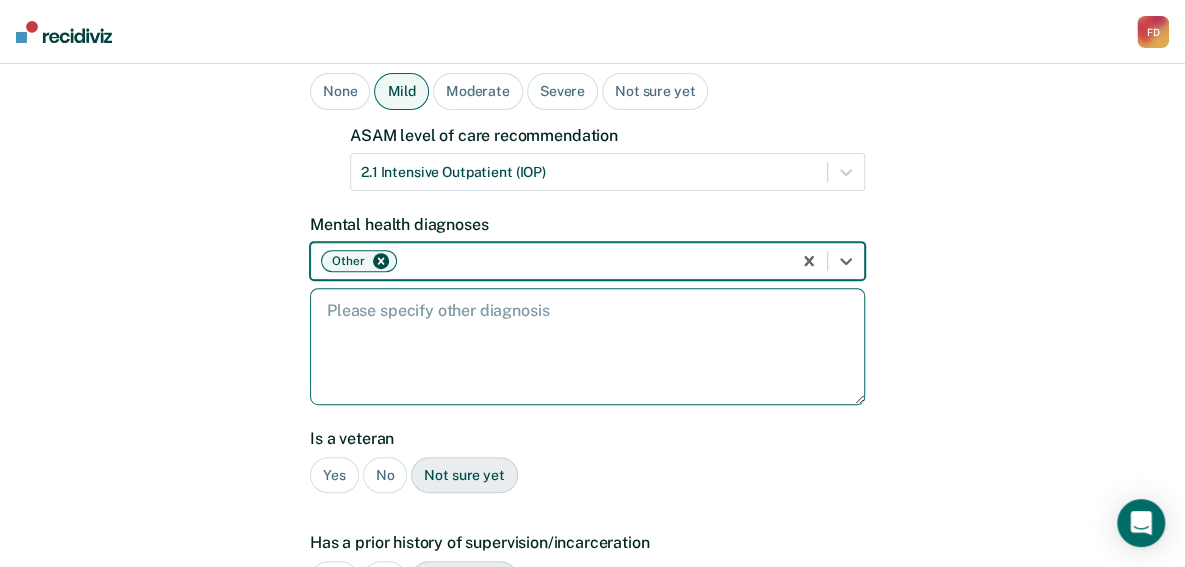 click at bounding box center [587, 346] 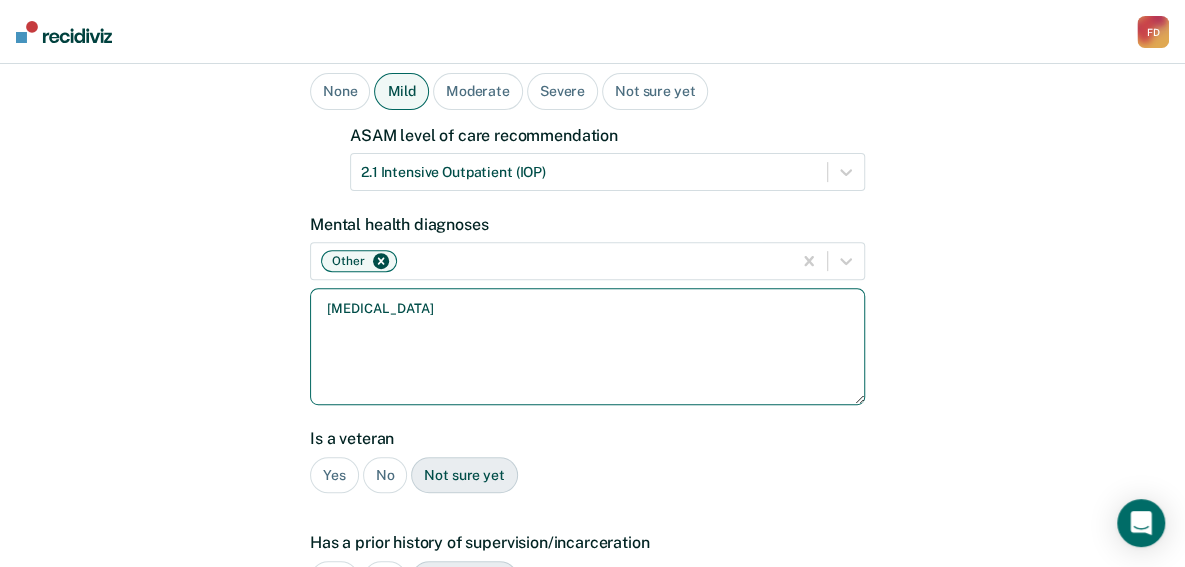 type on "[MEDICAL_DATA]" 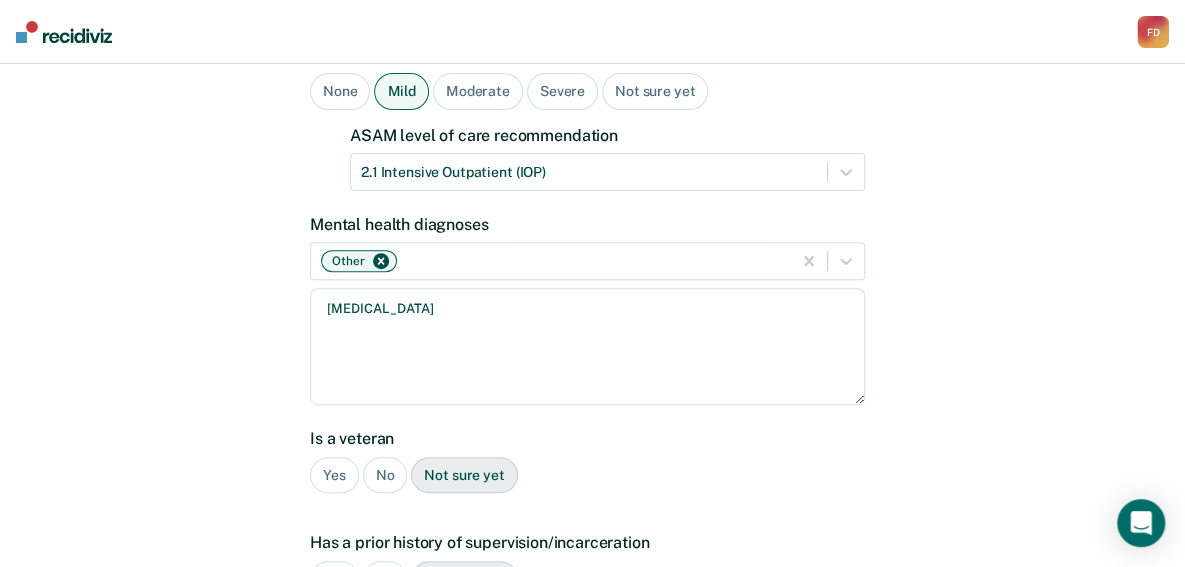 click on "No" at bounding box center (385, 475) 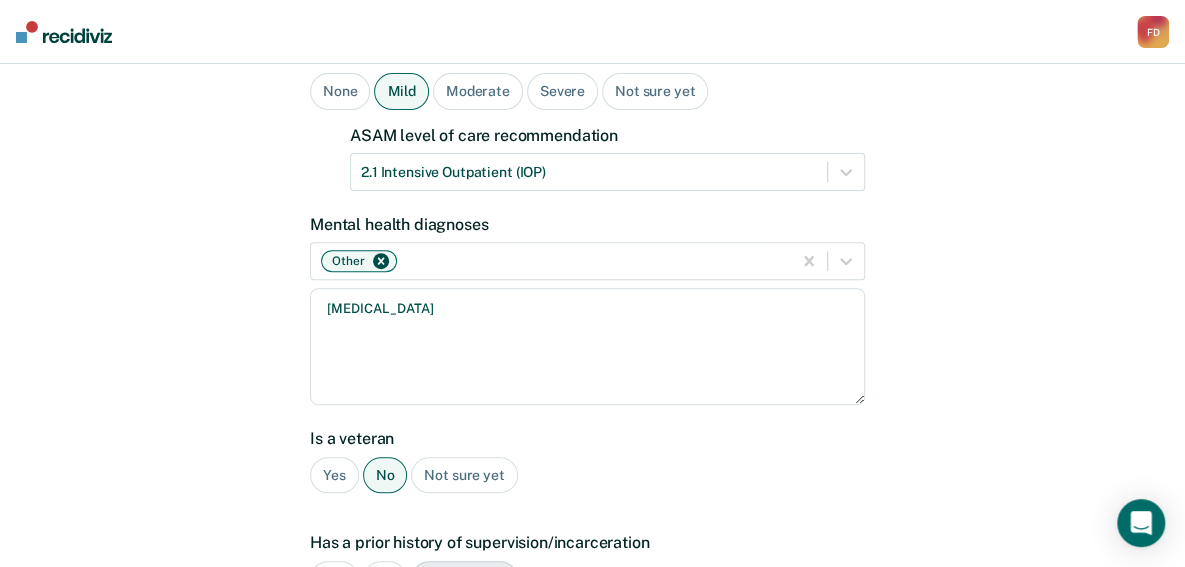 click on "Yes" at bounding box center (334, 579) 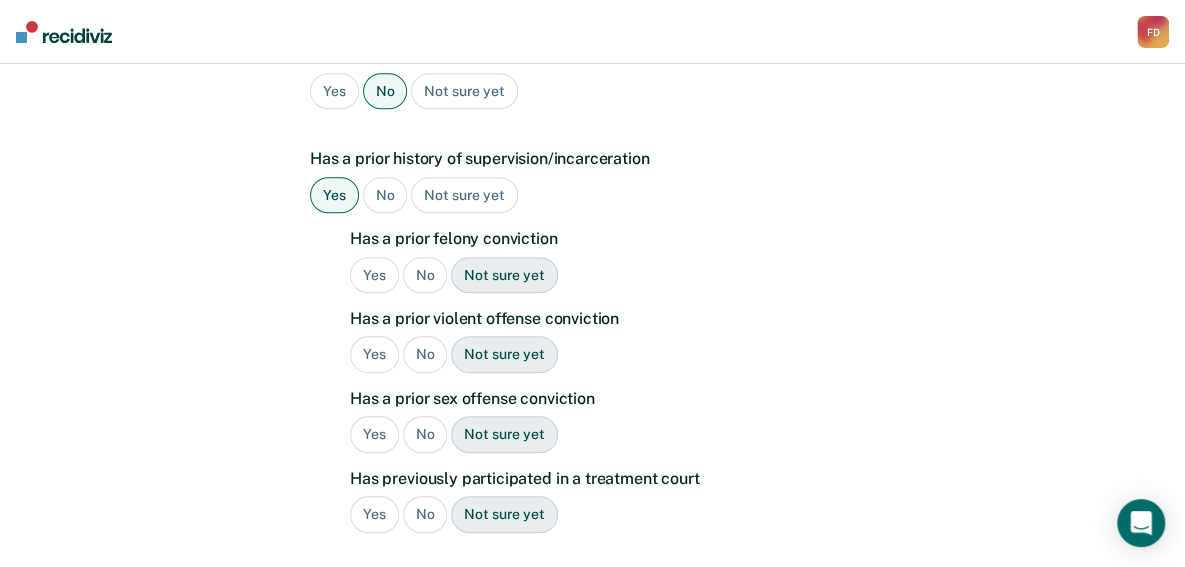 scroll, scrollTop: 682, scrollLeft: 0, axis: vertical 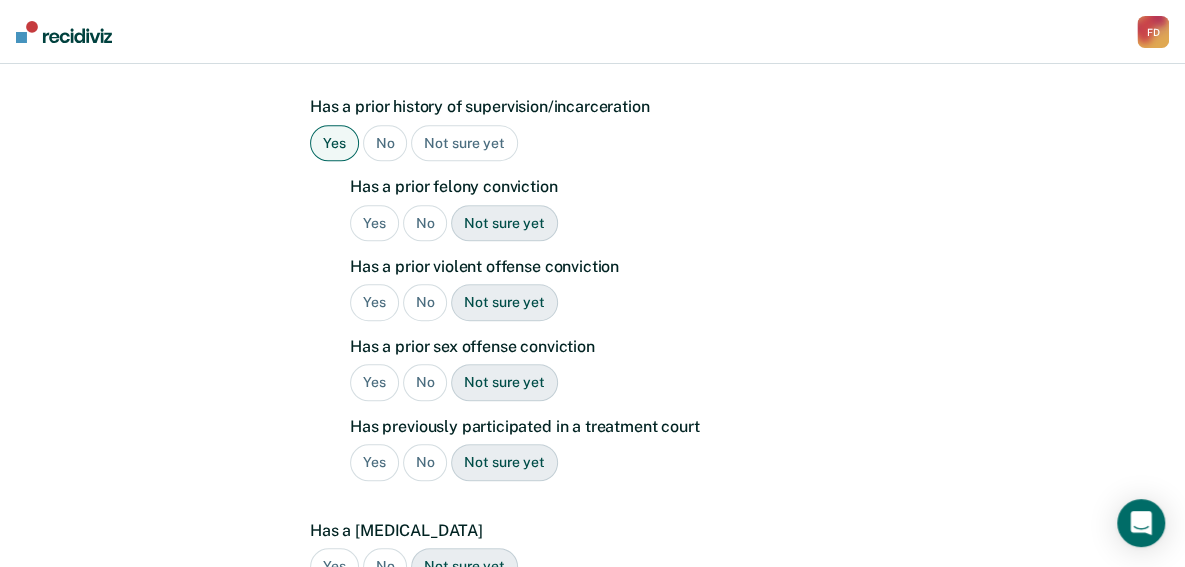 click on "Yes" at bounding box center (374, 223) 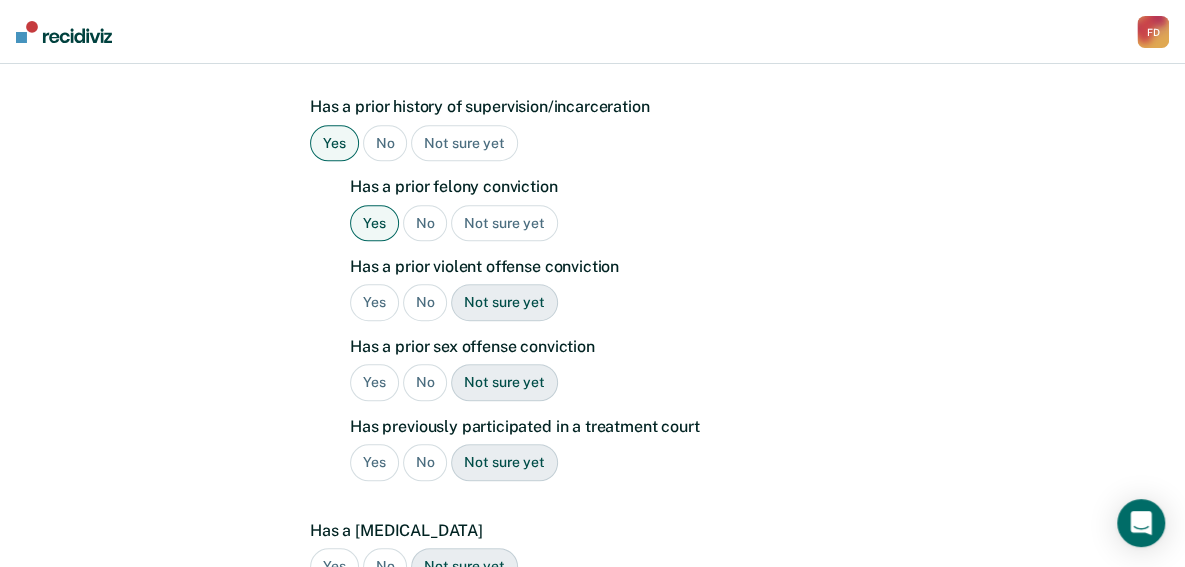 click on "No" at bounding box center (425, 302) 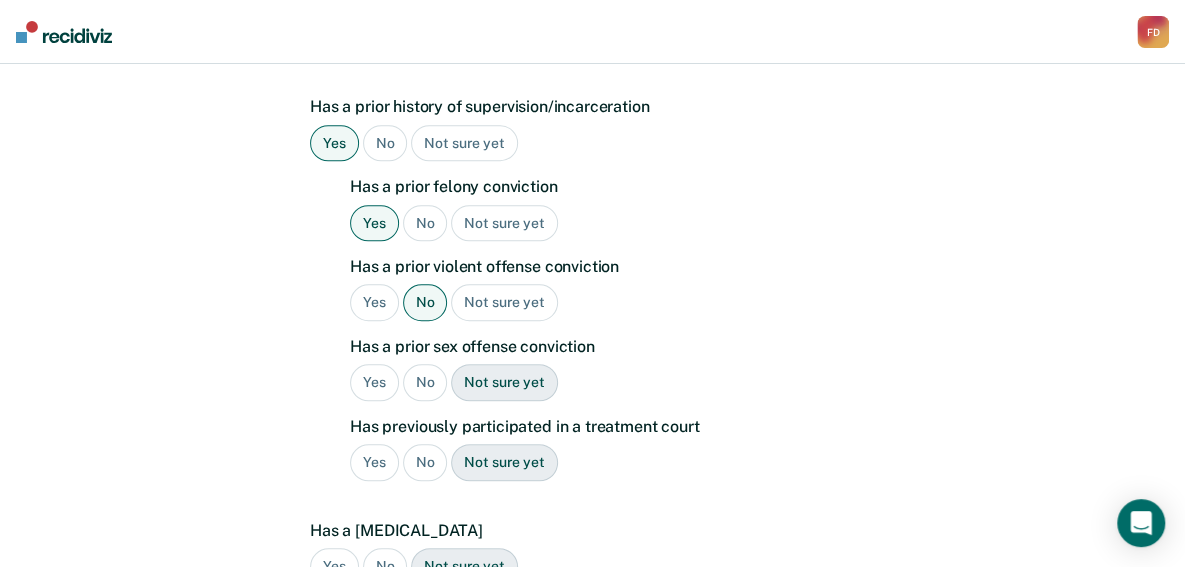 click on "No" at bounding box center (425, 382) 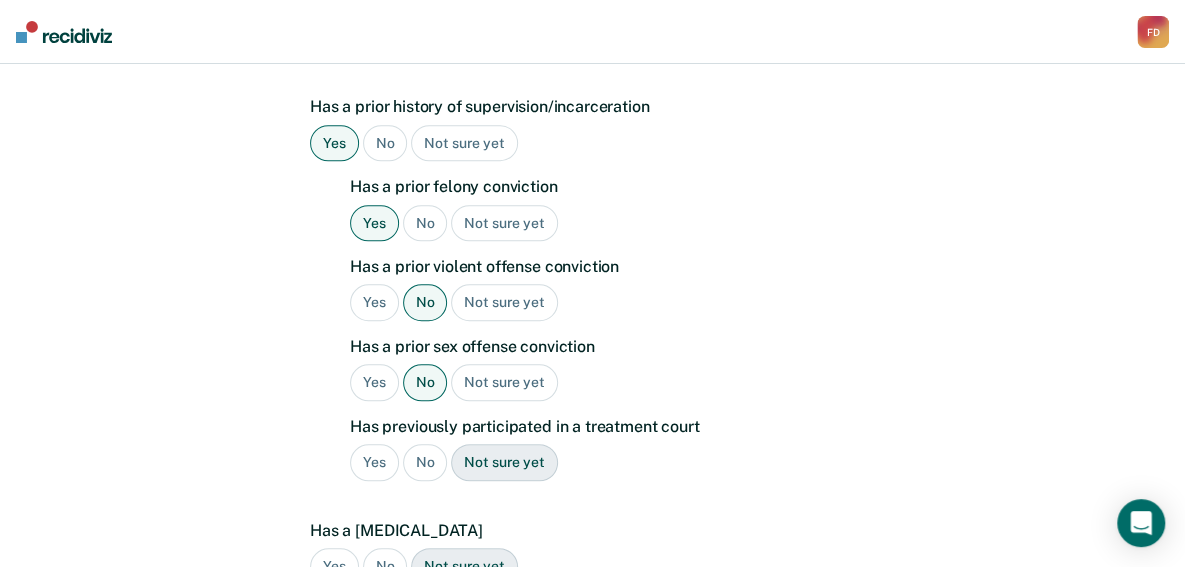 click on "No" at bounding box center (425, 462) 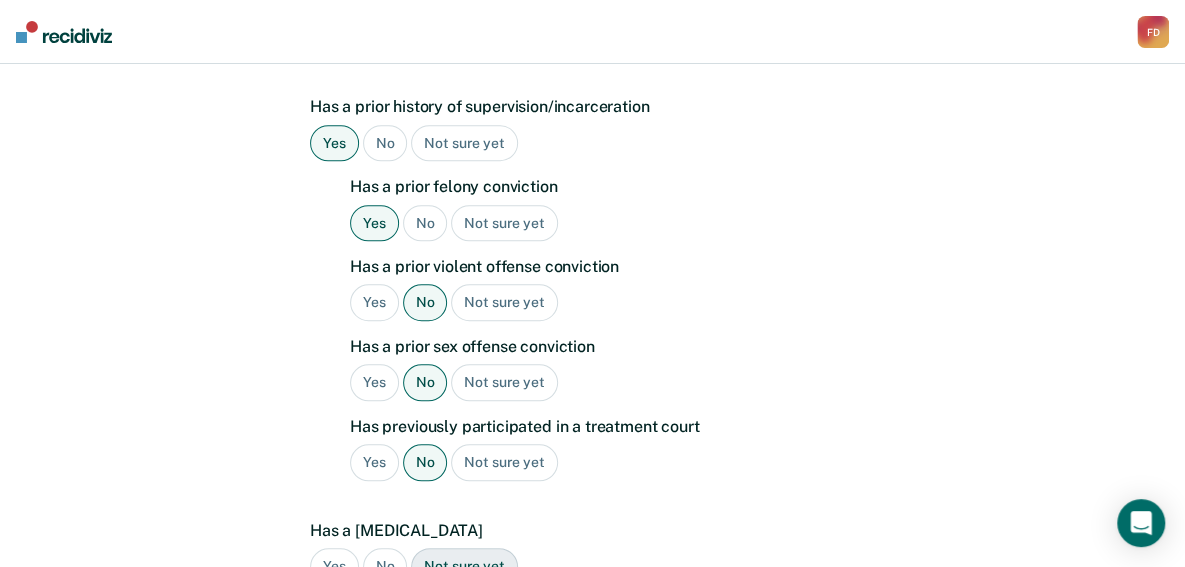 click on "No" at bounding box center [385, 566] 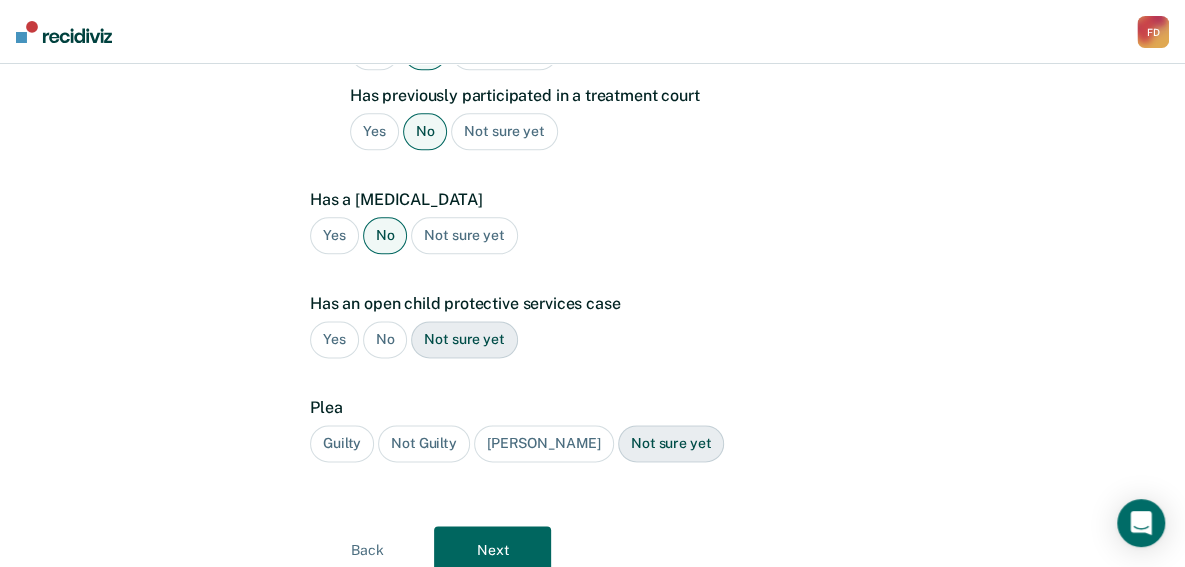 scroll, scrollTop: 1056, scrollLeft: 0, axis: vertical 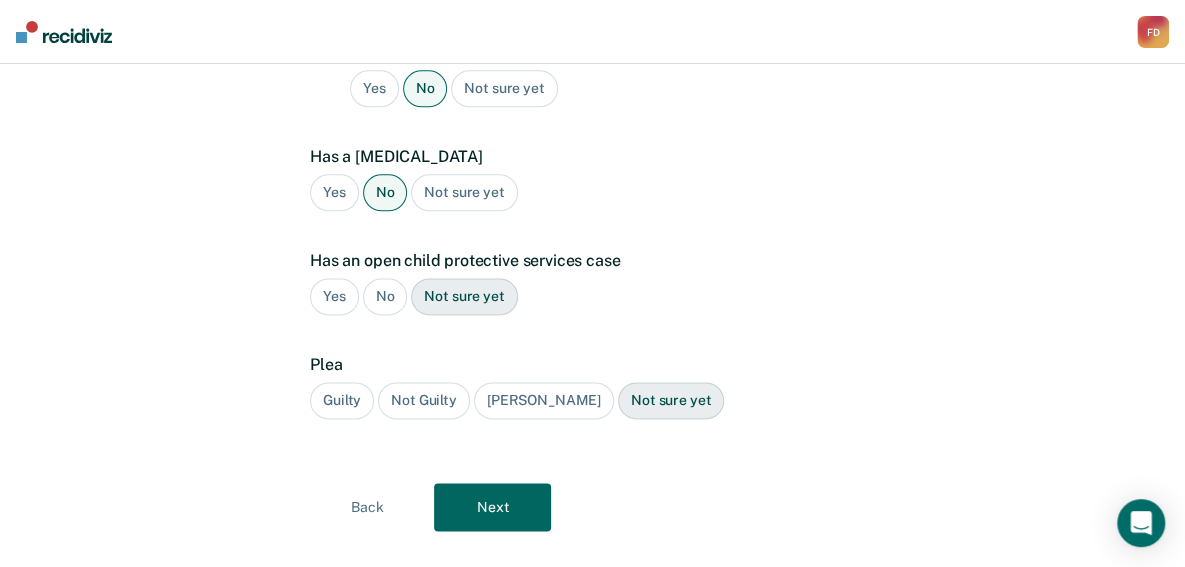 click on "No" at bounding box center [385, 296] 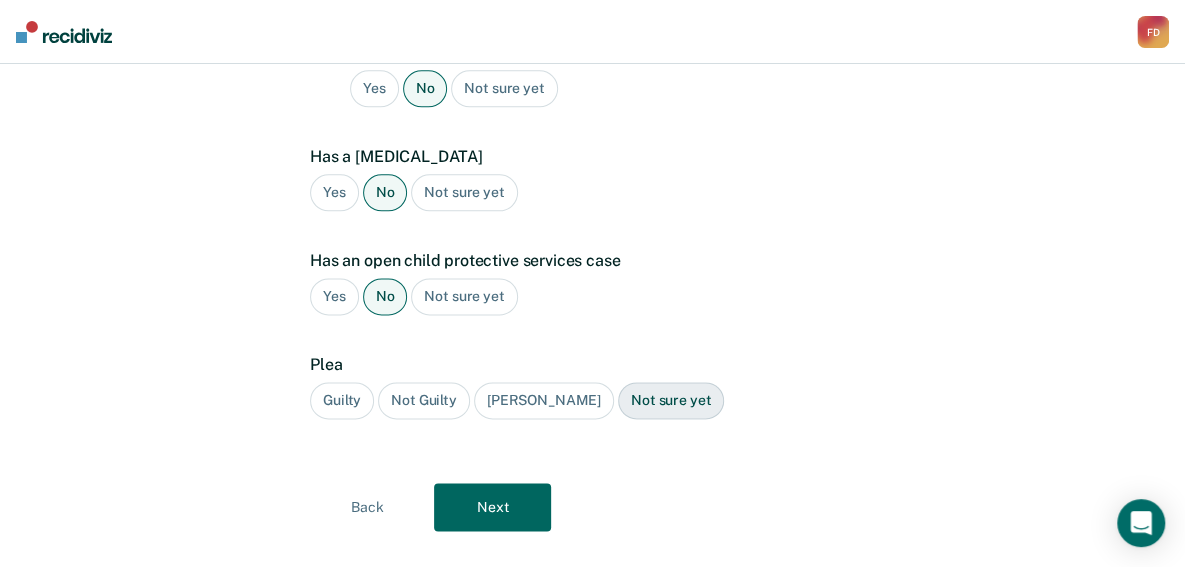 click on "Guilty" at bounding box center [342, 400] 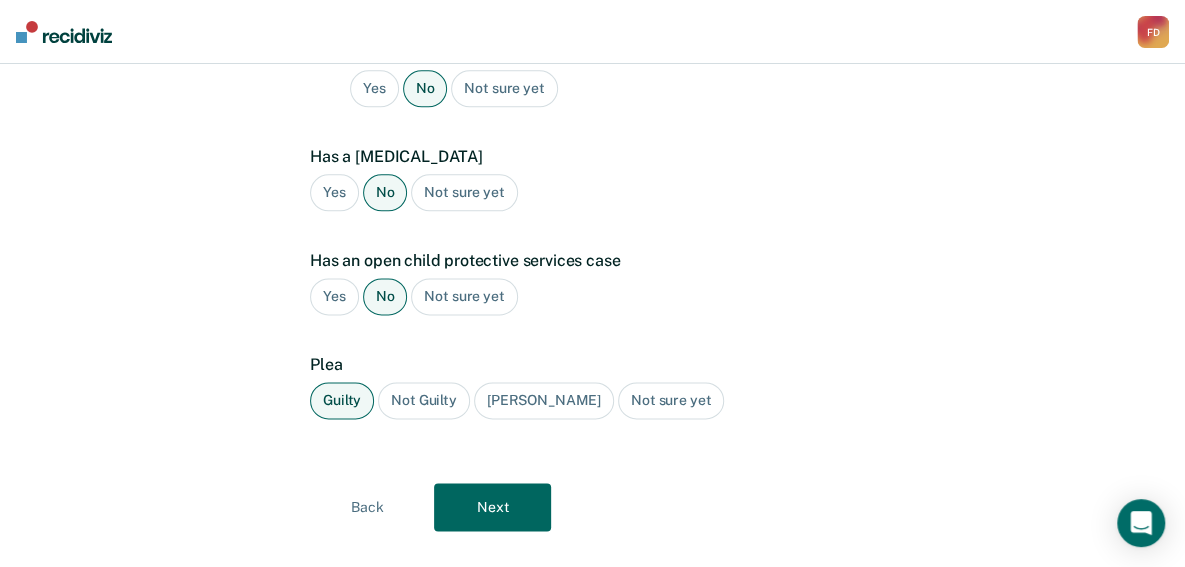 click on "Next" at bounding box center [492, 507] 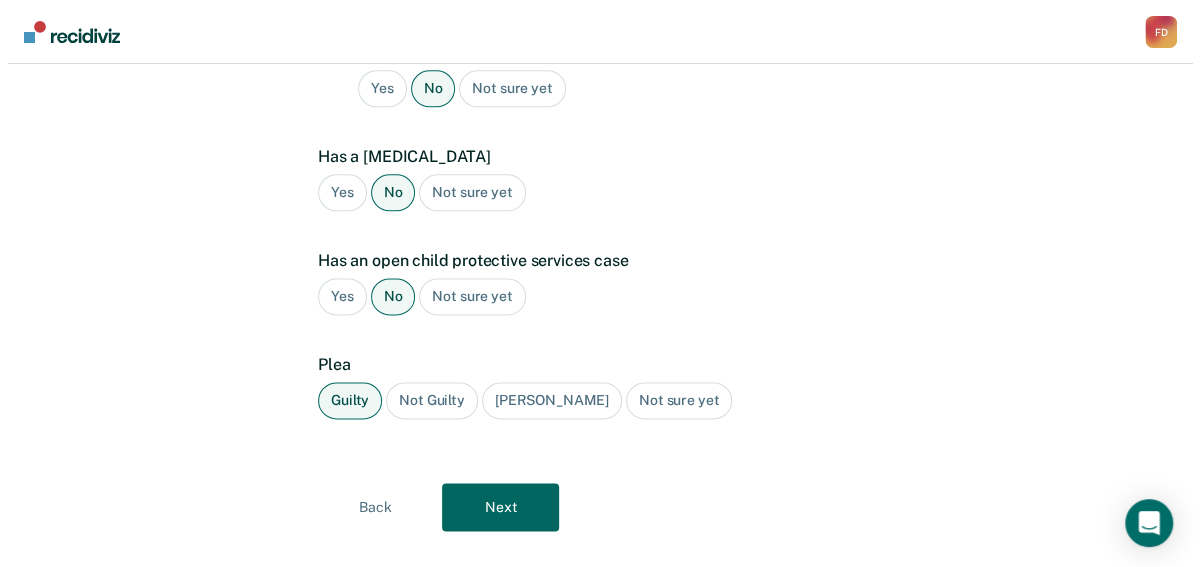 scroll, scrollTop: 0, scrollLeft: 0, axis: both 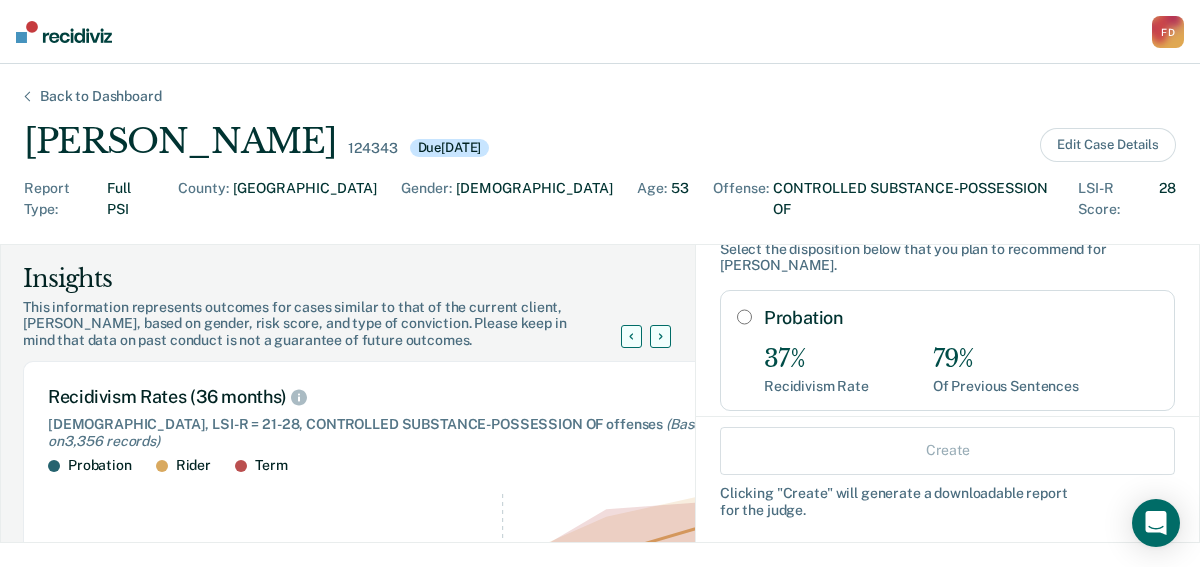 click on ":where(.plot-d6a7b5) {
--plot-background: white;
display: block;
height: auto;
height: intrinsic;
max-width: 100%;
}
:where(.plot-d6a7b5 text),
:where(.plot-d6a7b5 tspan) {
white-space: pre;
} 37% 45% 38% 0 3 6 9 12 18 24 30 36 Months since release 0% 10% 20% 30% 40%" 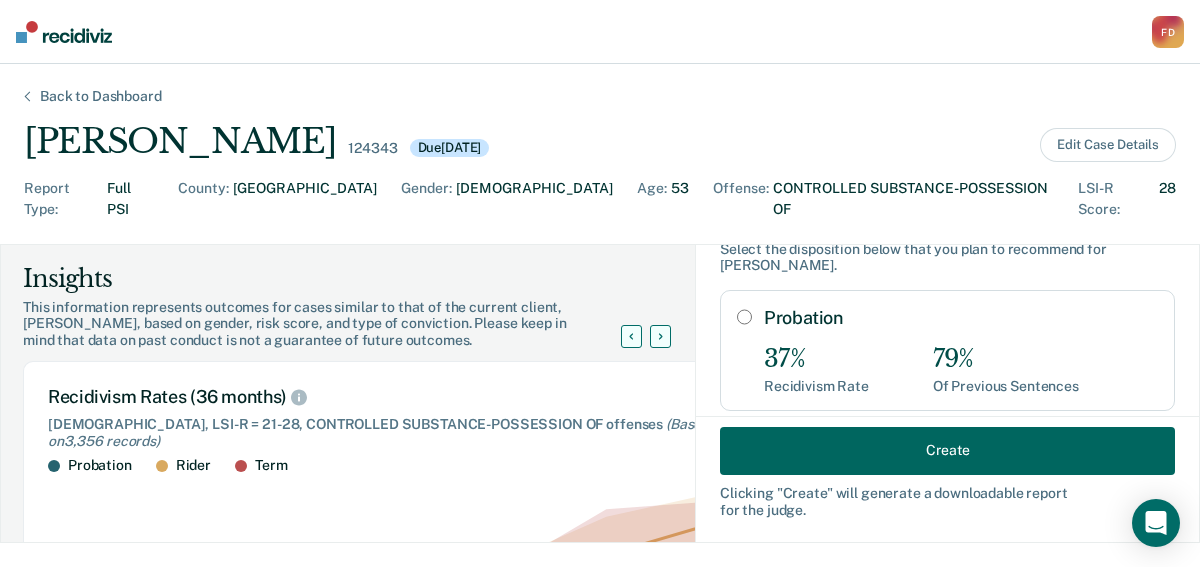 click on "Create" at bounding box center [947, 450] 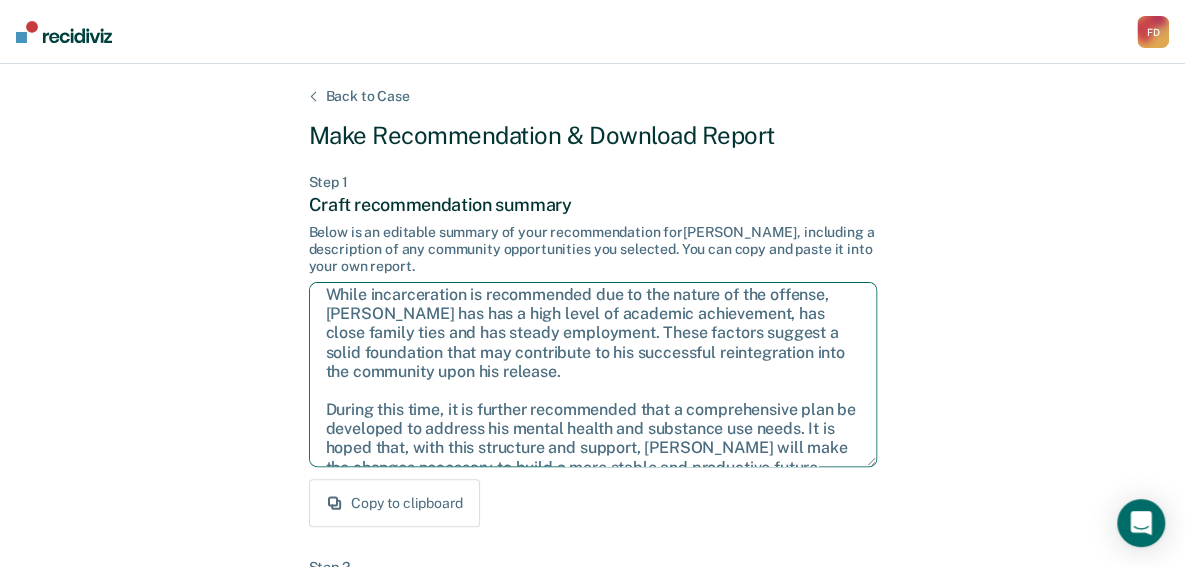 scroll, scrollTop: 89, scrollLeft: 0, axis: vertical 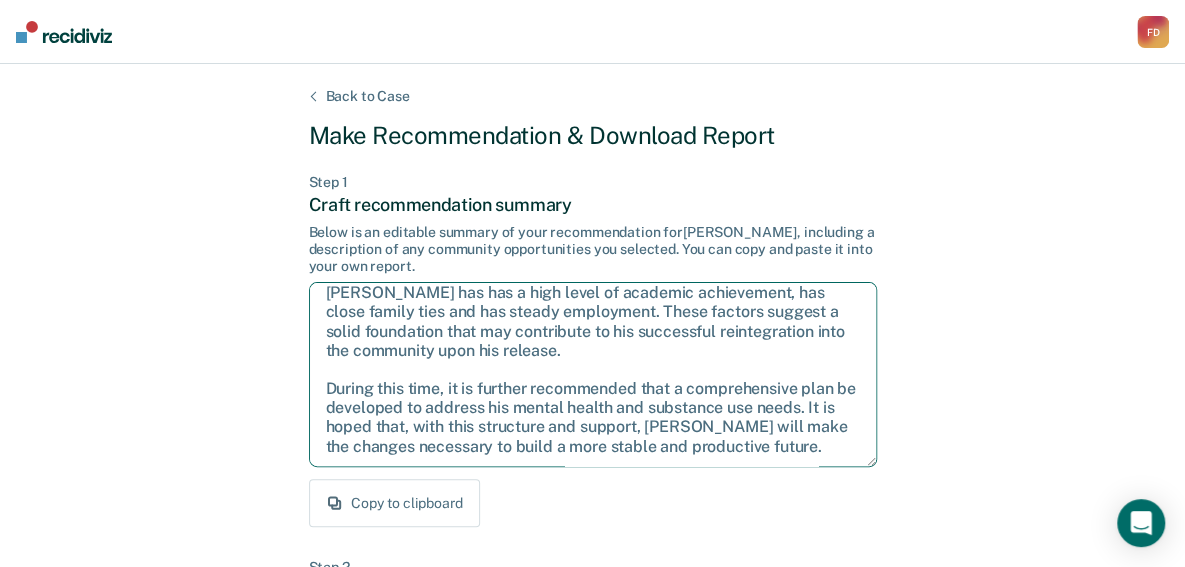 drag, startPoint x: 326, startPoint y: 303, endPoint x: 839, endPoint y: 481, distance: 543.00366 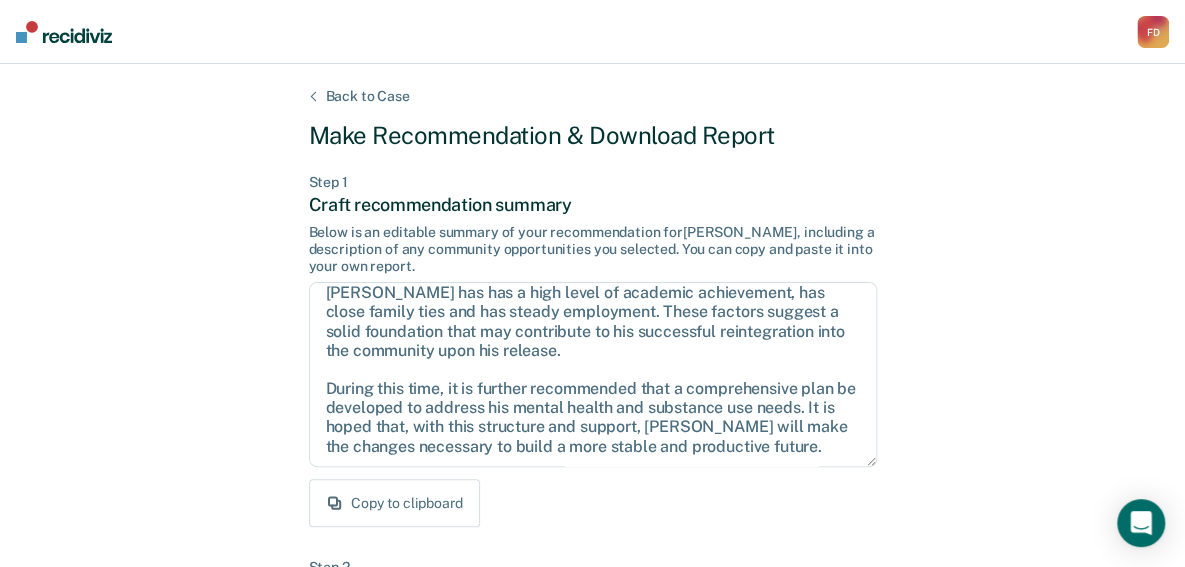 click on "Back to Case Make Recommendation & Download Report Step 1 Craft recommendation summary Below is an editable summary of your recommendation for  [PERSON_NAME] , including a description of any community opportunities you selected. You can copy and paste it into your own report. Given the circumstances of this case, it is recommended that [PERSON_NAME] be sentenced to a period of retained jurisdiction.
While incarceration is recommended due to the nature of the offense, [PERSON_NAME] has has a high level of academic achievement, has close family ties and has steady employment. These factors suggest a solid foundation that may contribute to his successful reintegration into the community upon his release.
During this time, it is further recommended that a comprehensive plan be developed to address his mental health and substance use needs. It is hoped that, with this structure and support, [PERSON_NAME] will make the changes necessary to build a more stable and productive future.  Copy to clipboard Step 2 Report Attachment Name" at bounding box center [593, 602] 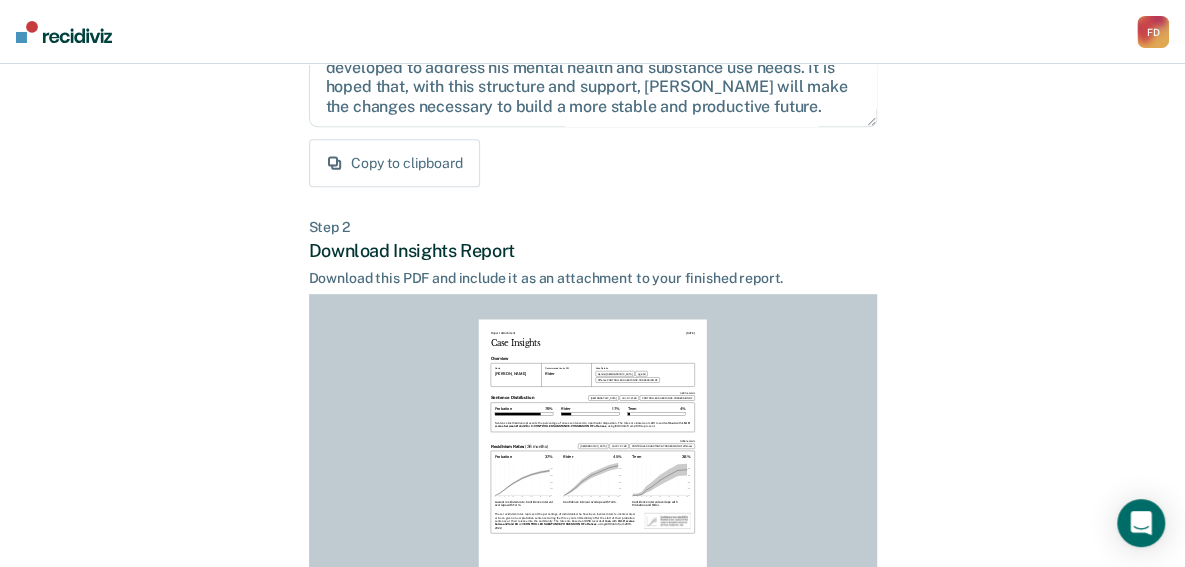scroll, scrollTop: 346, scrollLeft: 0, axis: vertical 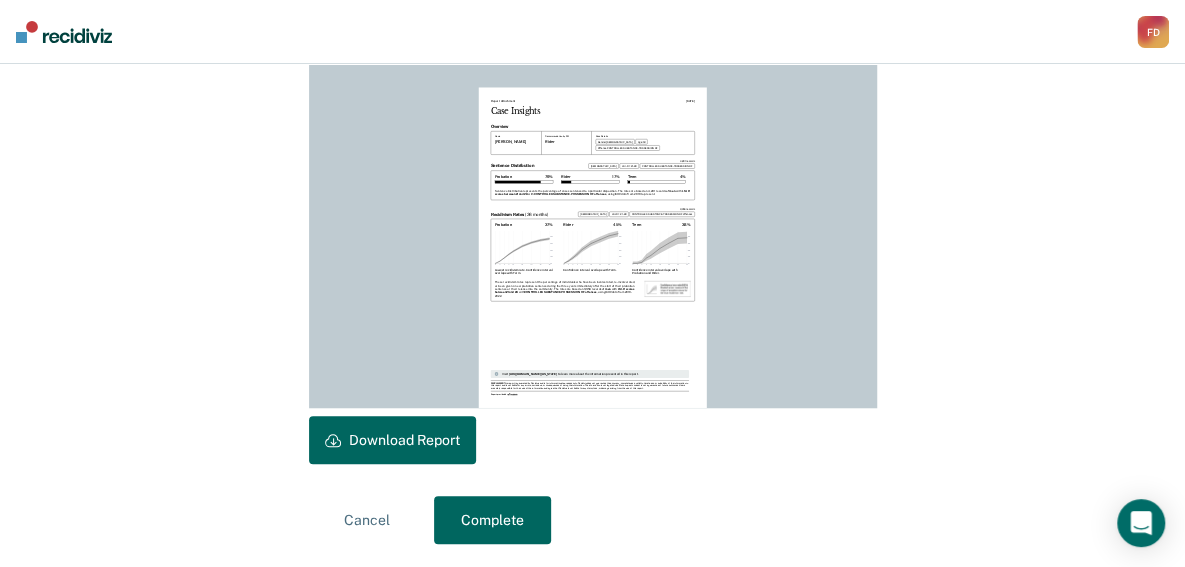 click on "Download Report" at bounding box center [392, 440] 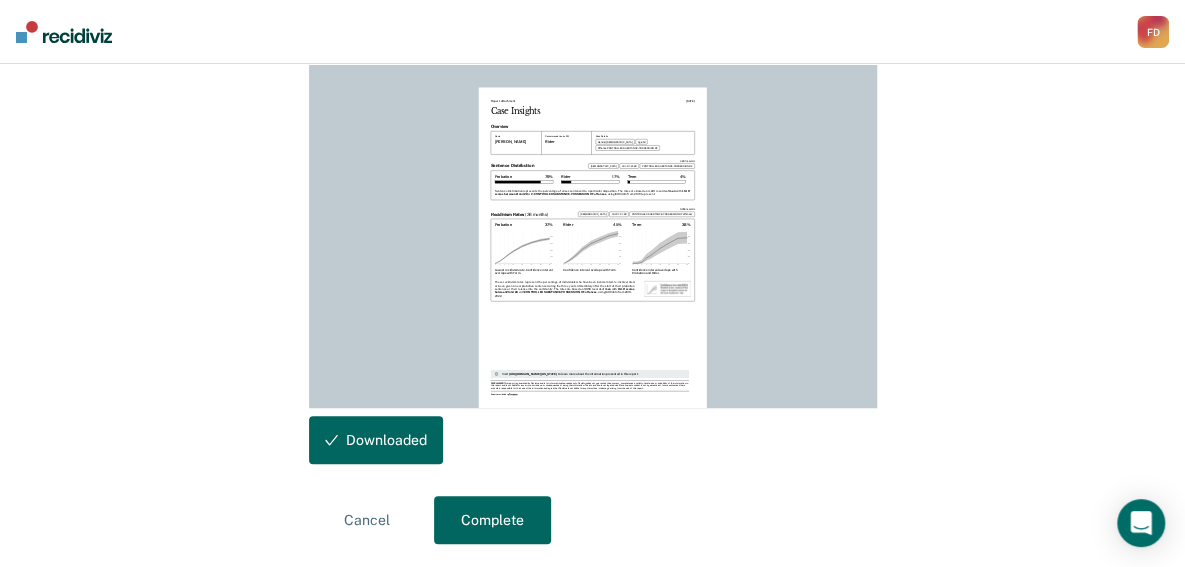 scroll, scrollTop: 0, scrollLeft: 0, axis: both 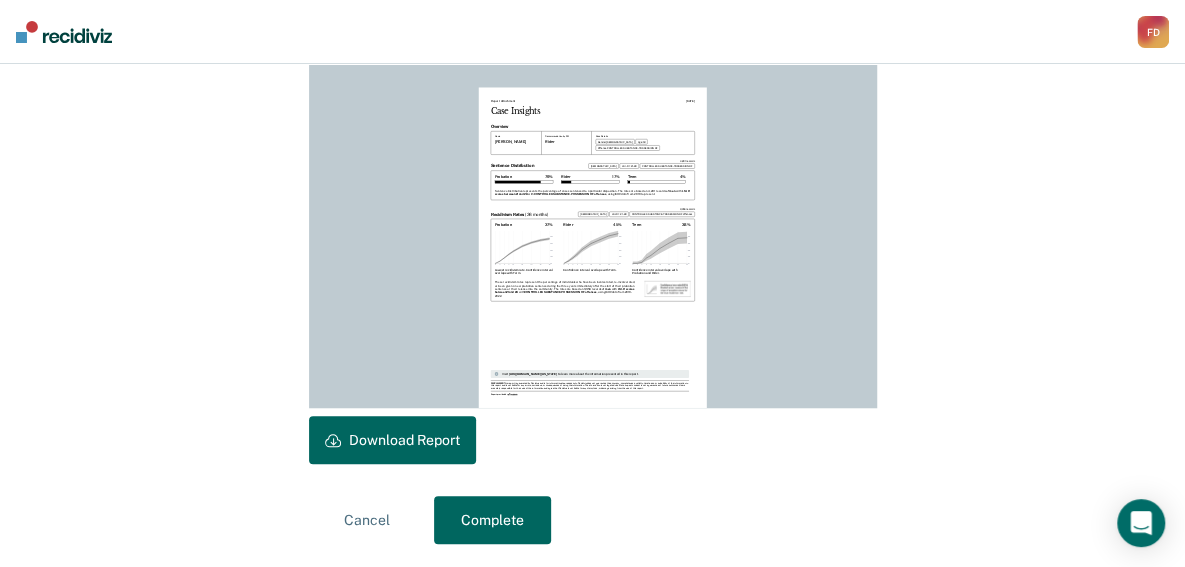 click on "Complete" at bounding box center (492, 520) 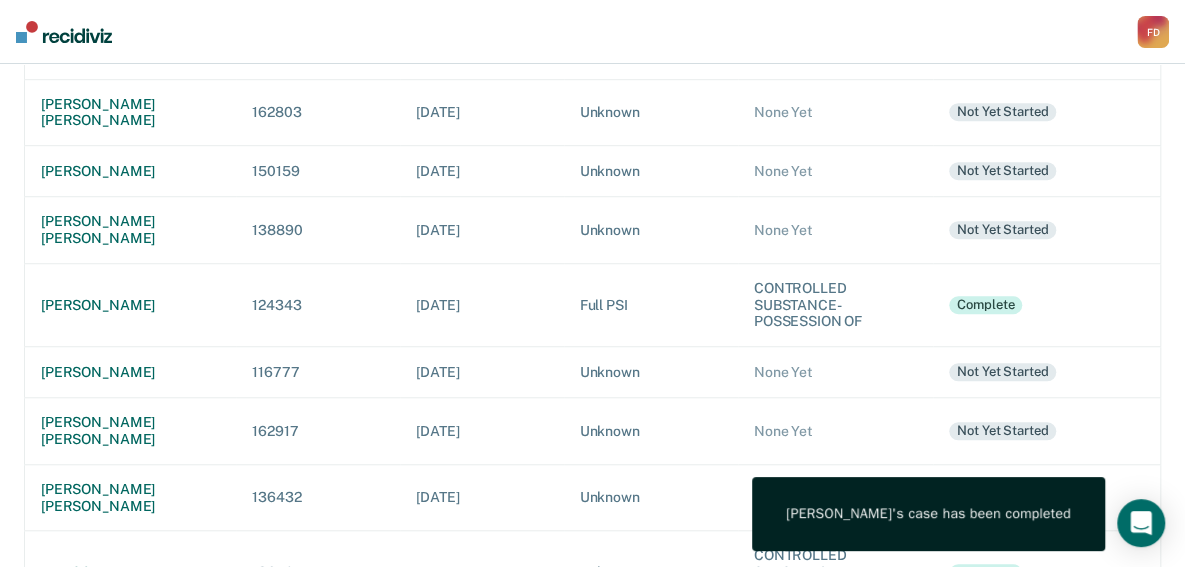 scroll, scrollTop: 0, scrollLeft: 0, axis: both 